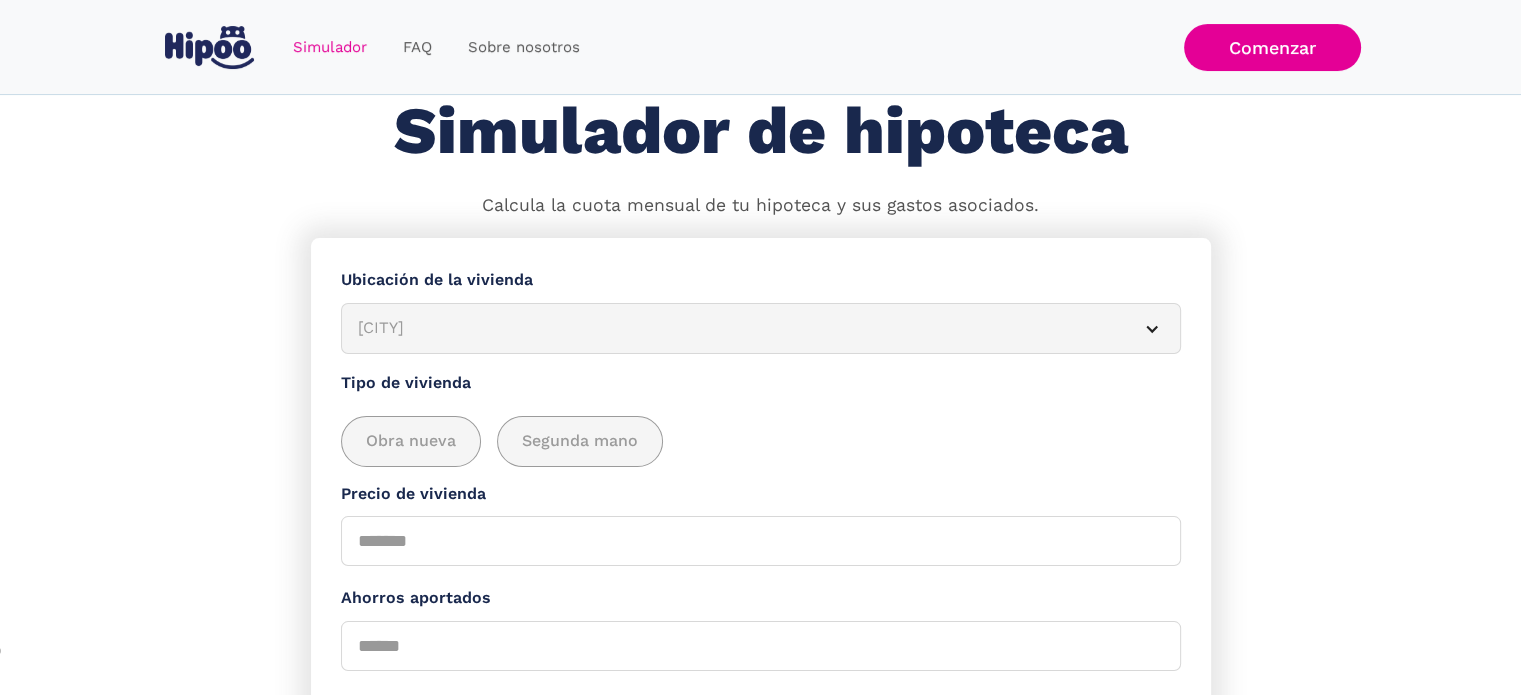 scroll, scrollTop: 100, scrollLeft: 0, axis: vertical 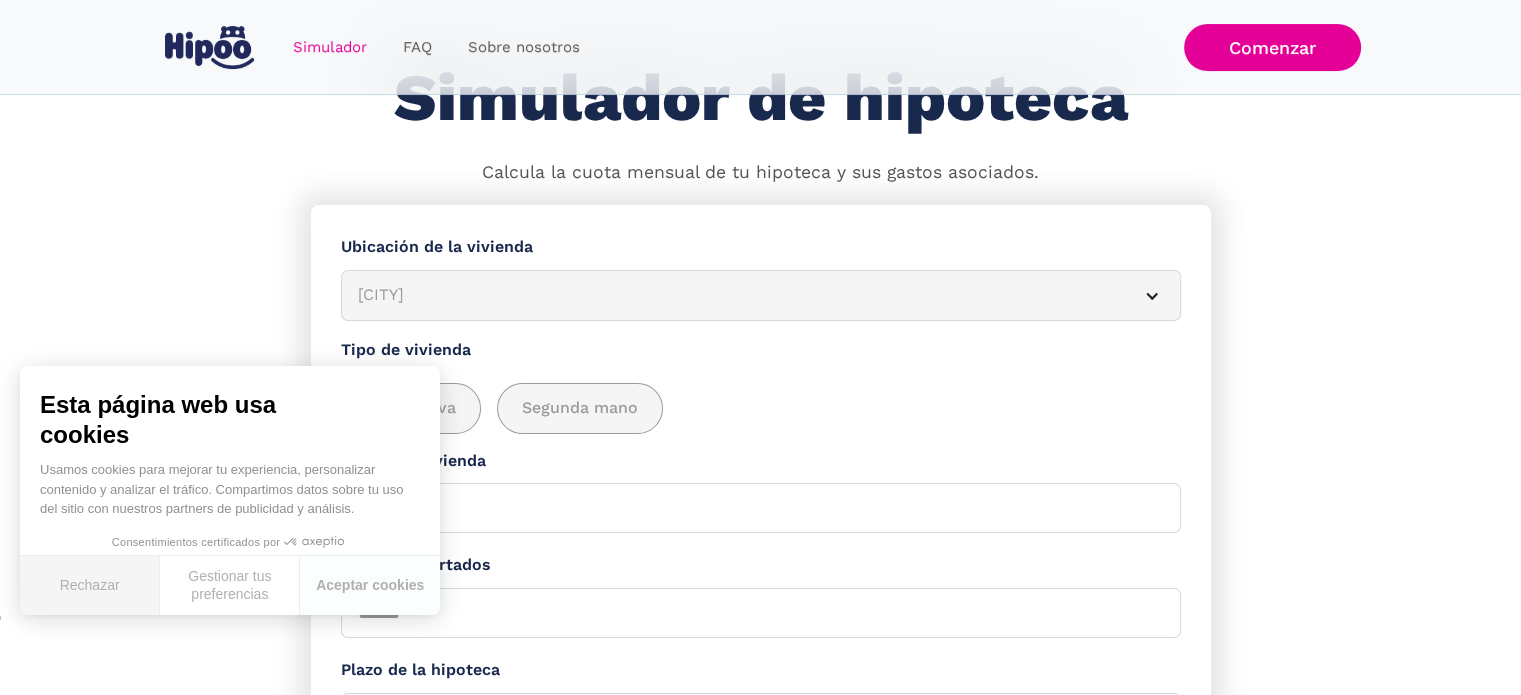 click on "Rechazar" at bounding box center (90, 585) 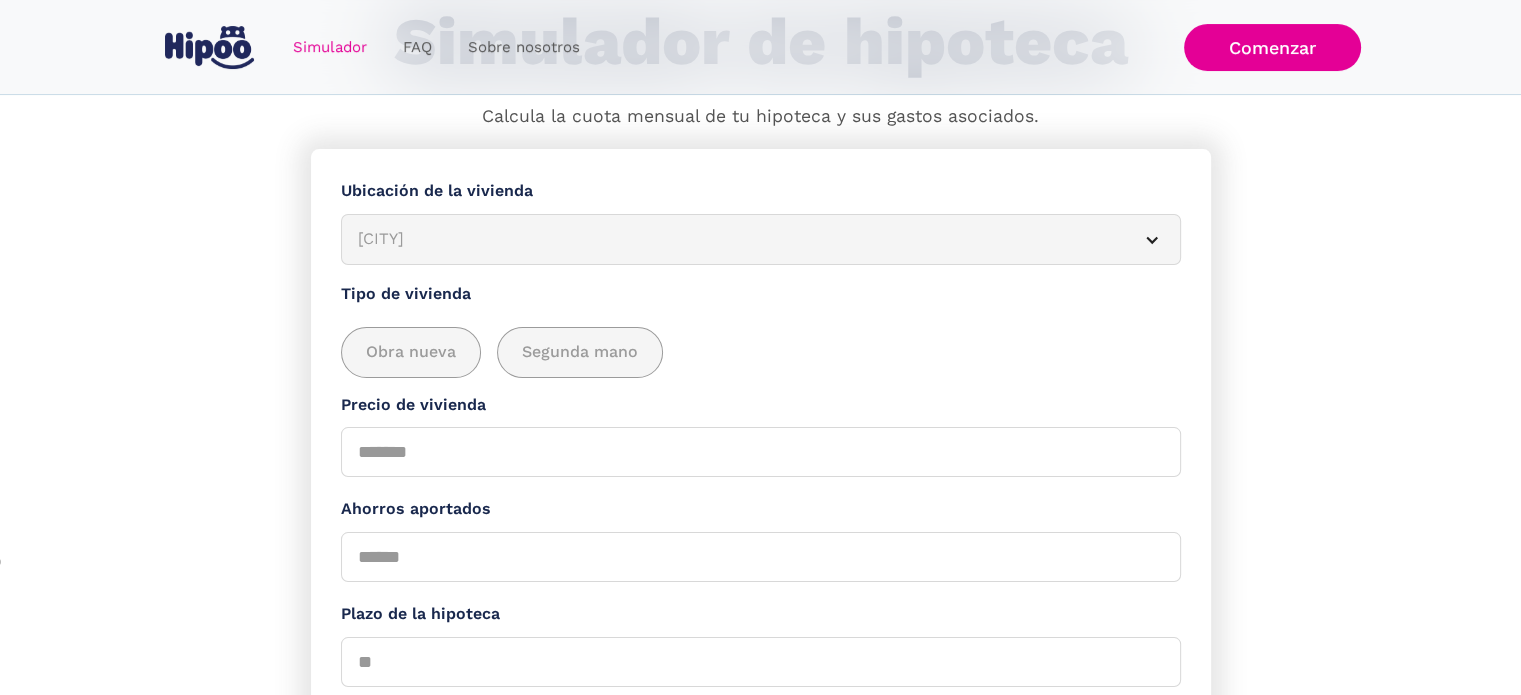 scroll, scrollTop: 300, scrollLeft: 0, axis: vertical 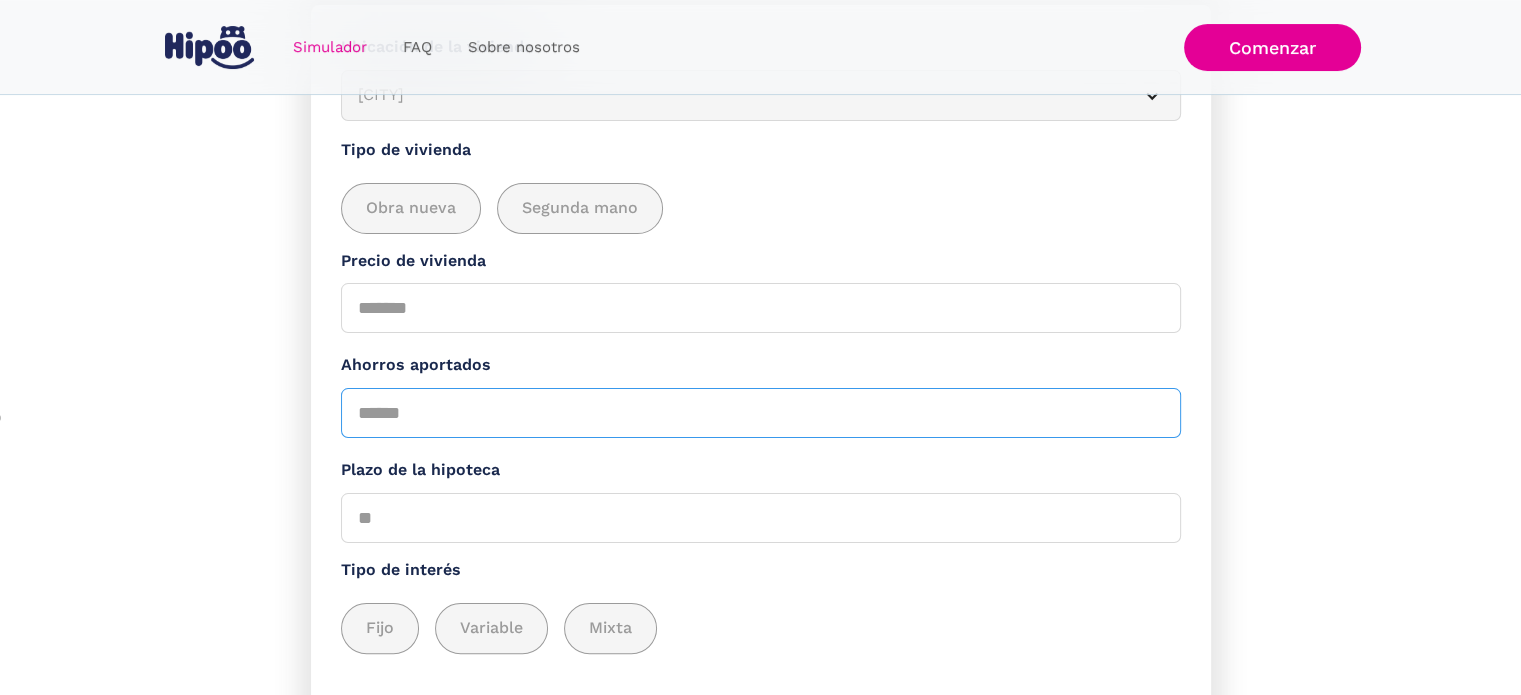 click on "*" at bounding box center [761, 413] 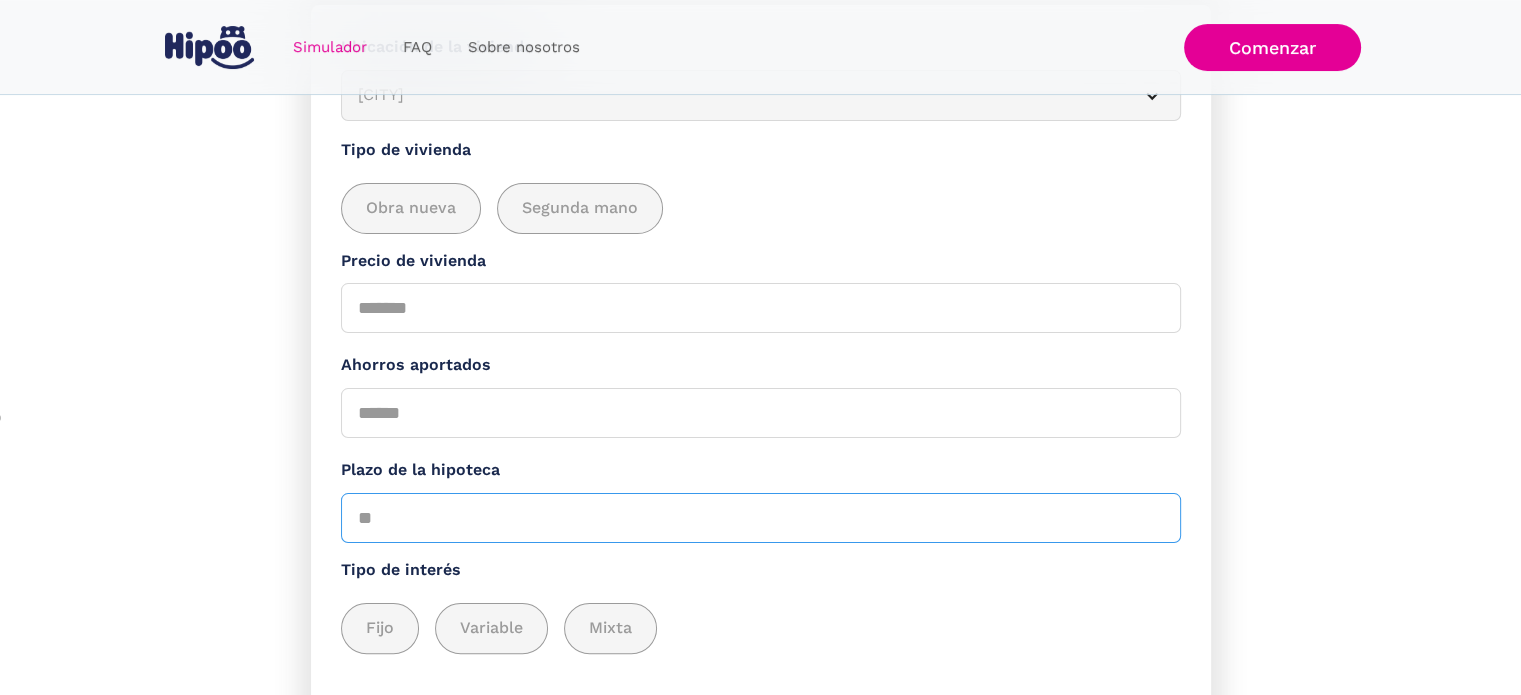 click on "Plazo de la hipoteca" at bounding box center (761, 518) 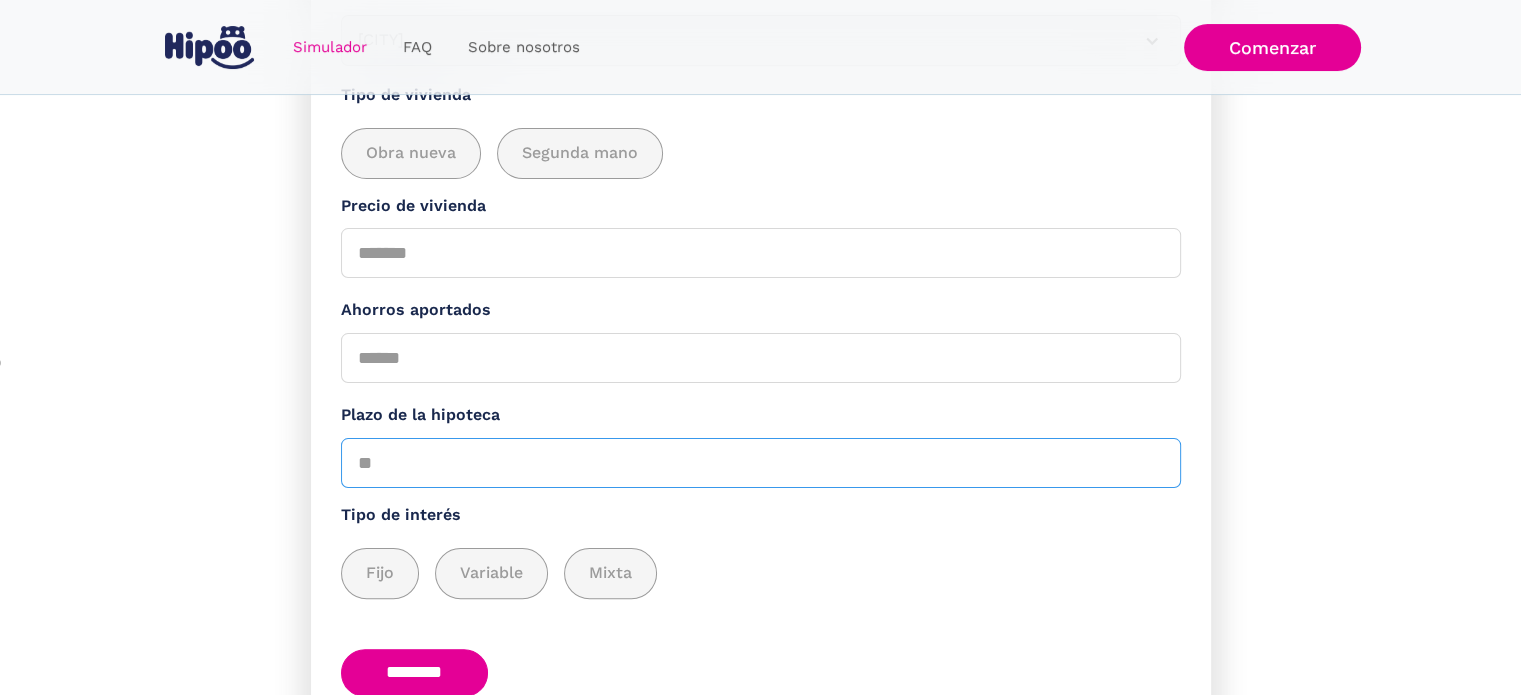 scroll, scrollTop: 400, scrollLeft: 0, axis: vertical 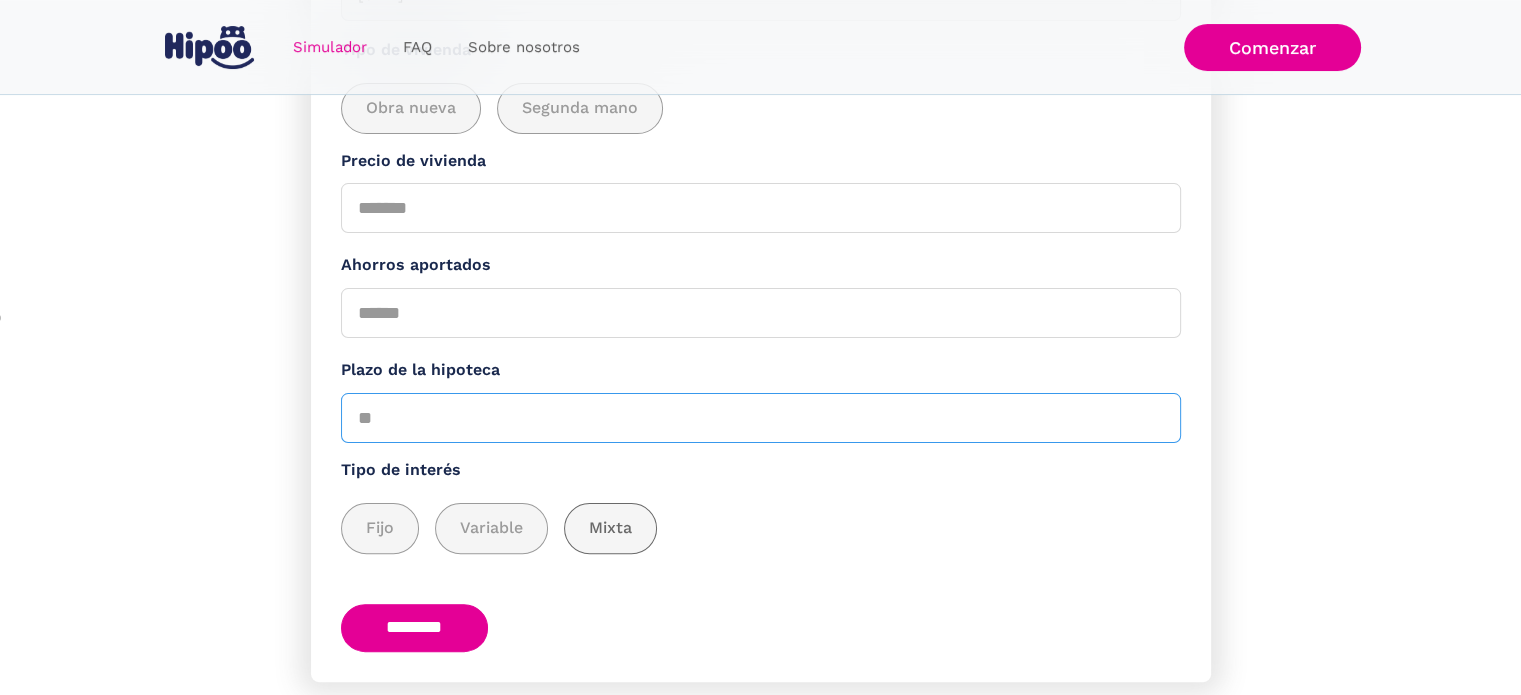 type on "**" 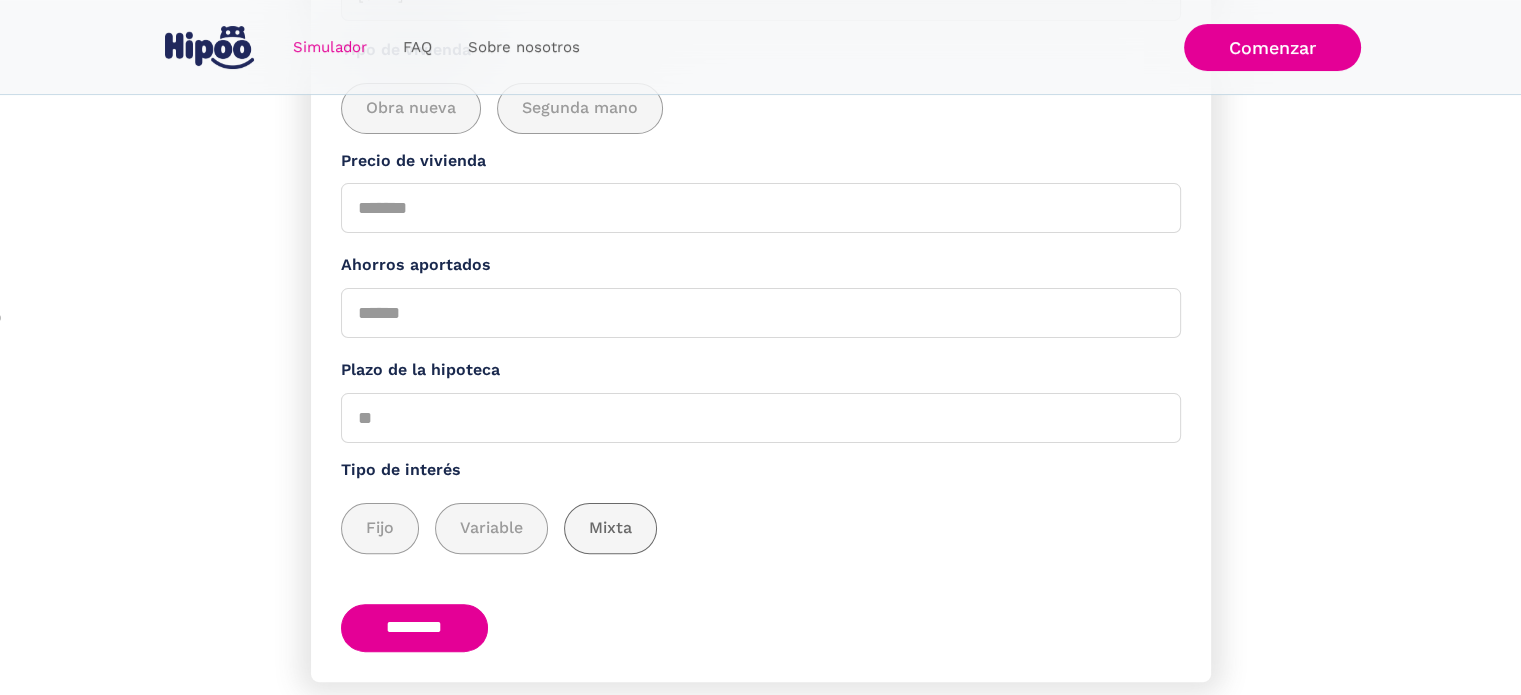 click on "Mixta" at bounding box center [610, 528] 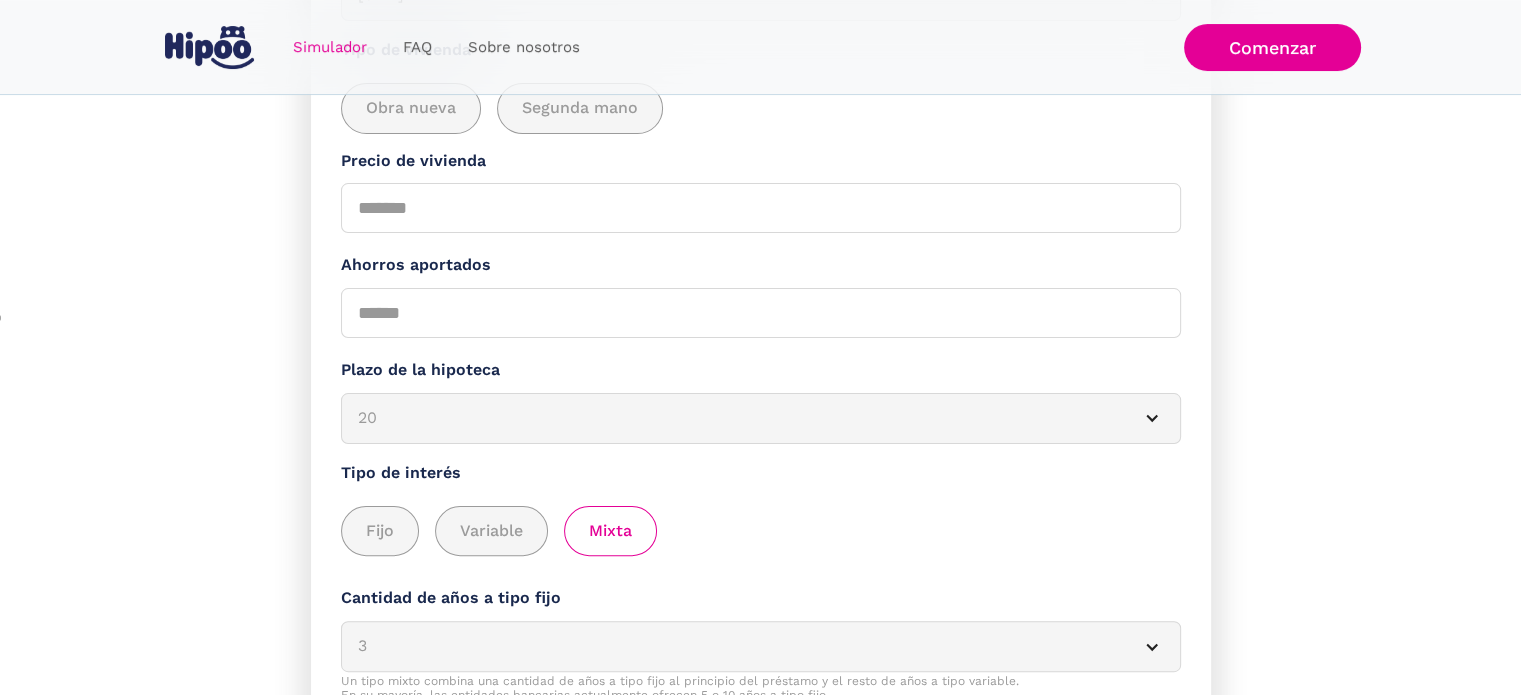 scroll, scrollTop: 425, scrollLeft: 0, axis: vertical 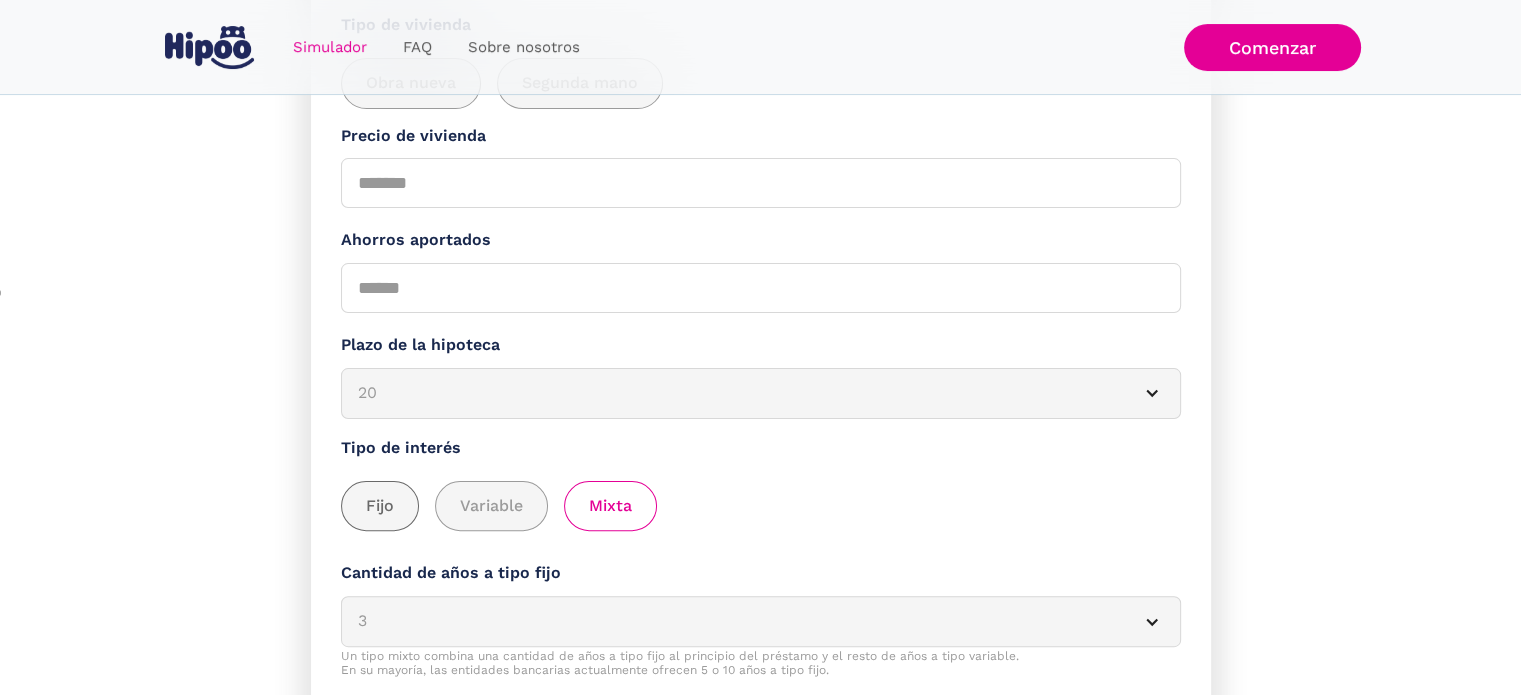 click at bounding box center (380, 506) 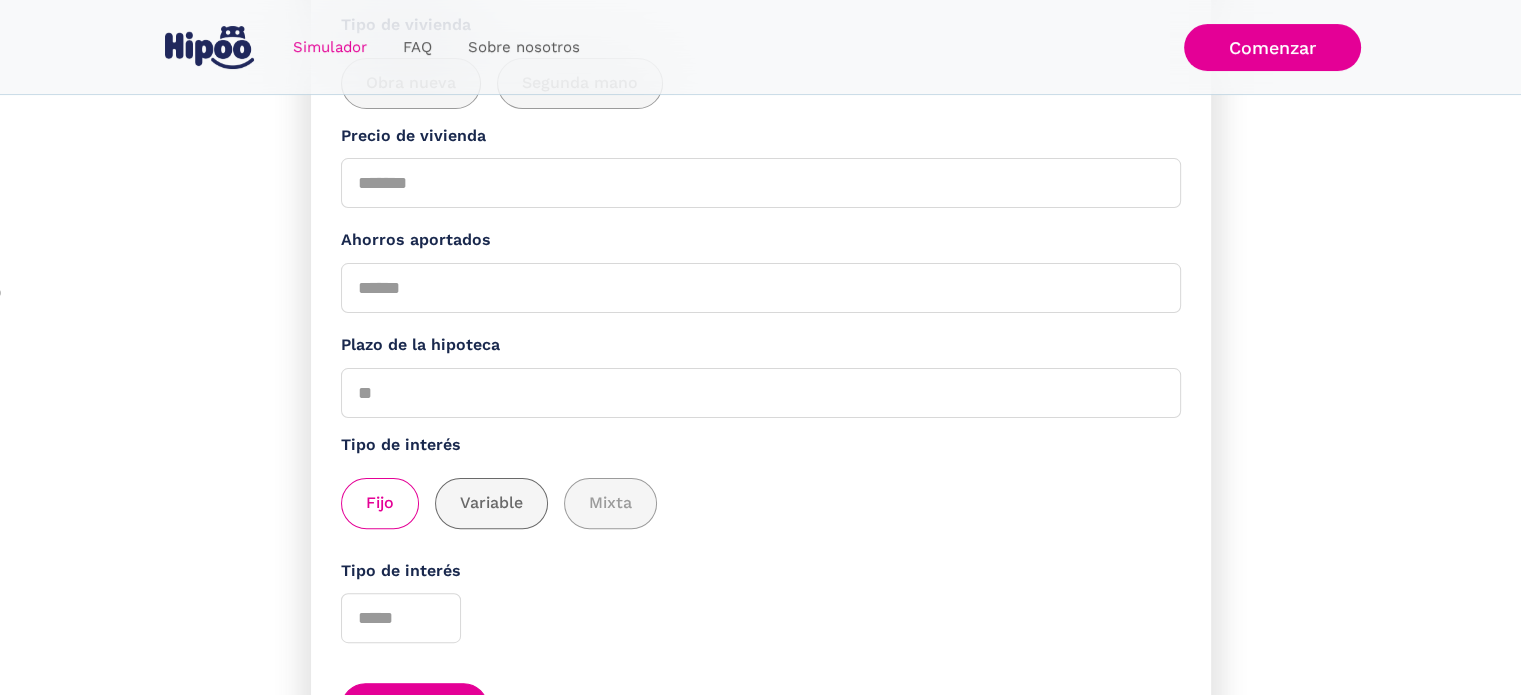 click on "Variable" at bounding box center [491, 503] 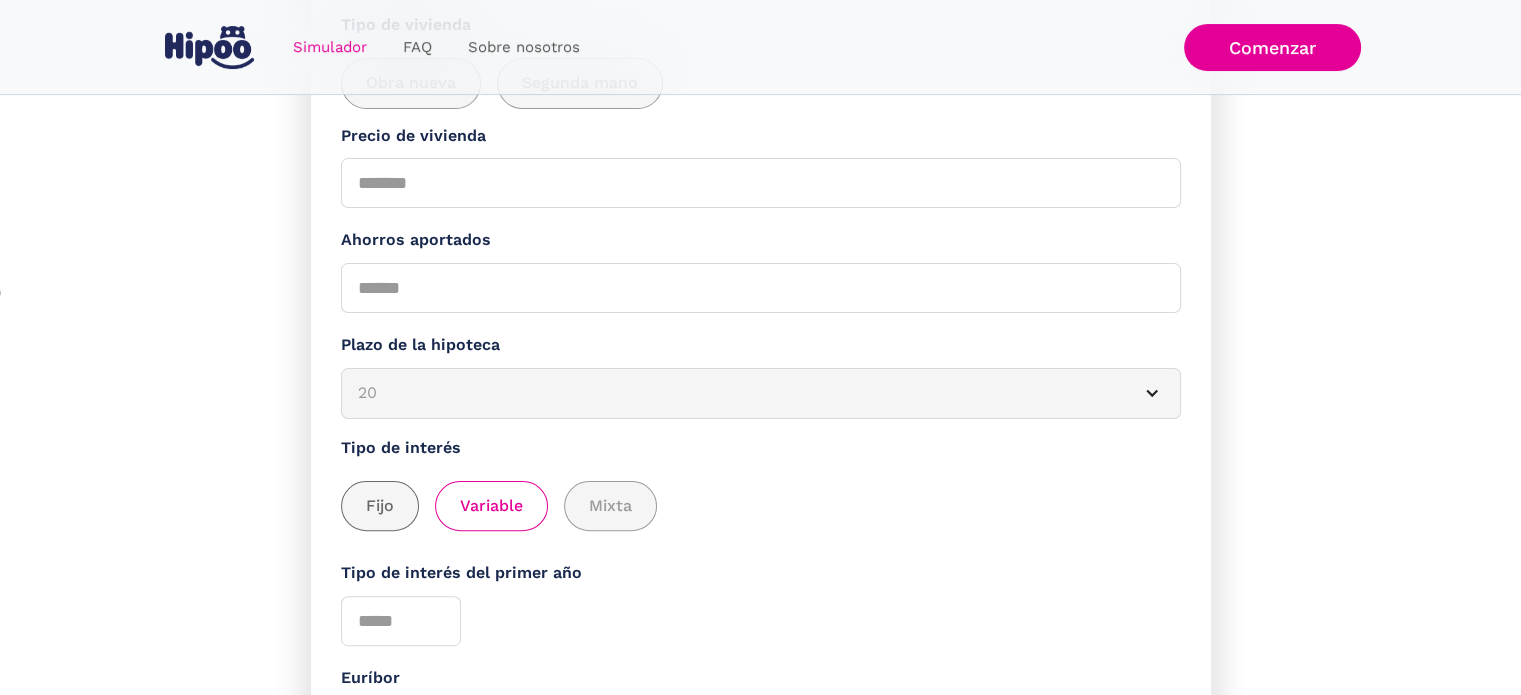 click at bounding box center [380, 506] 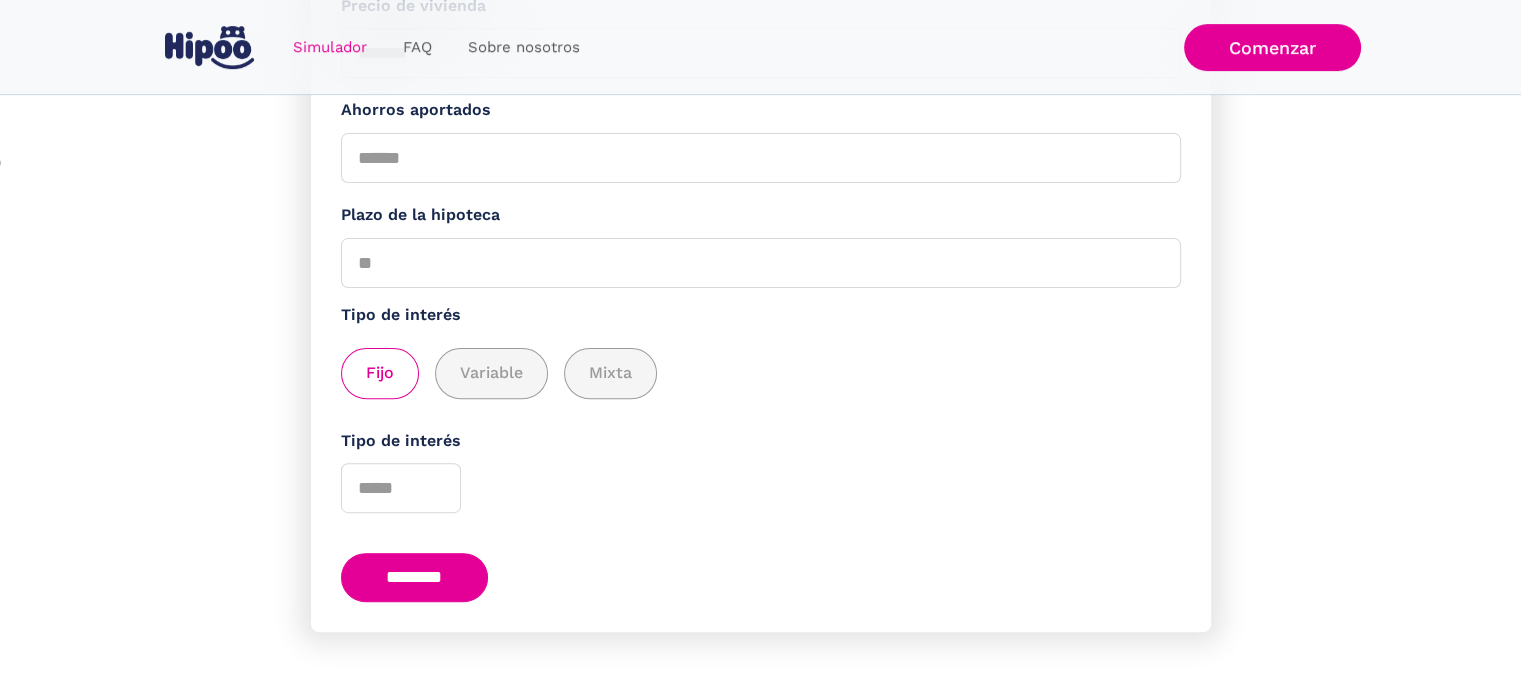 scroll, scrollTop: 564, scrollLeft: 0, axis: vertical 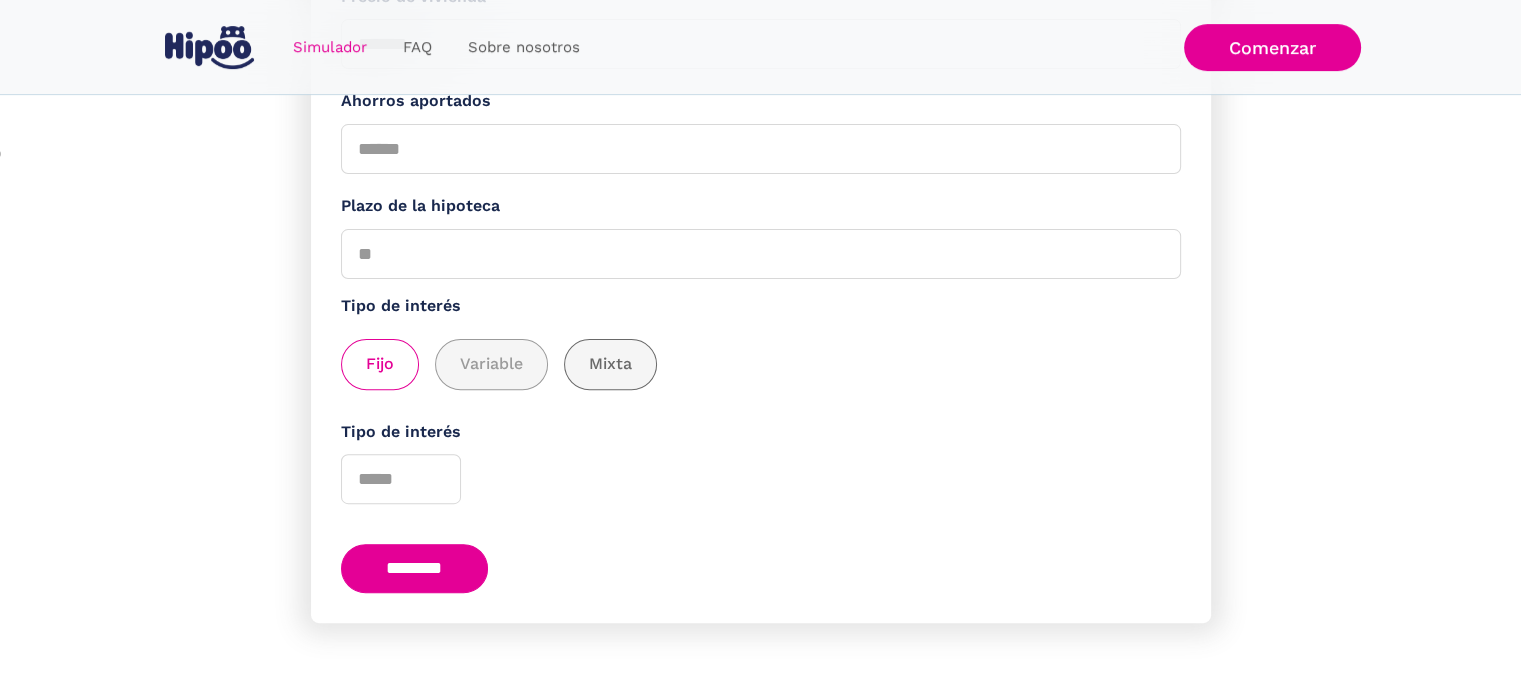 drag, startPoint x: 620, startPoint y: 355, endPoint x: 613, endPoint y: 367, distance: 13.892444 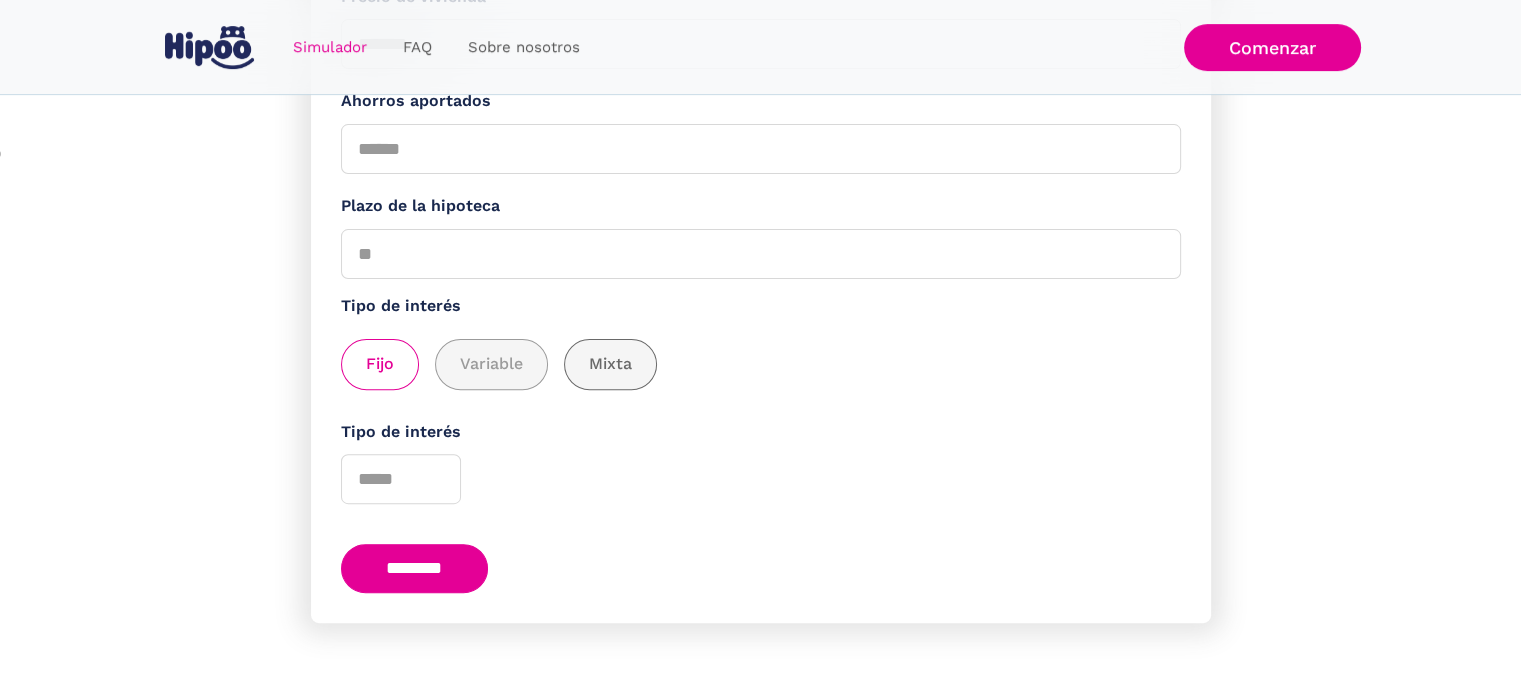 click on "Mixta" at bounding box center (610, 364) 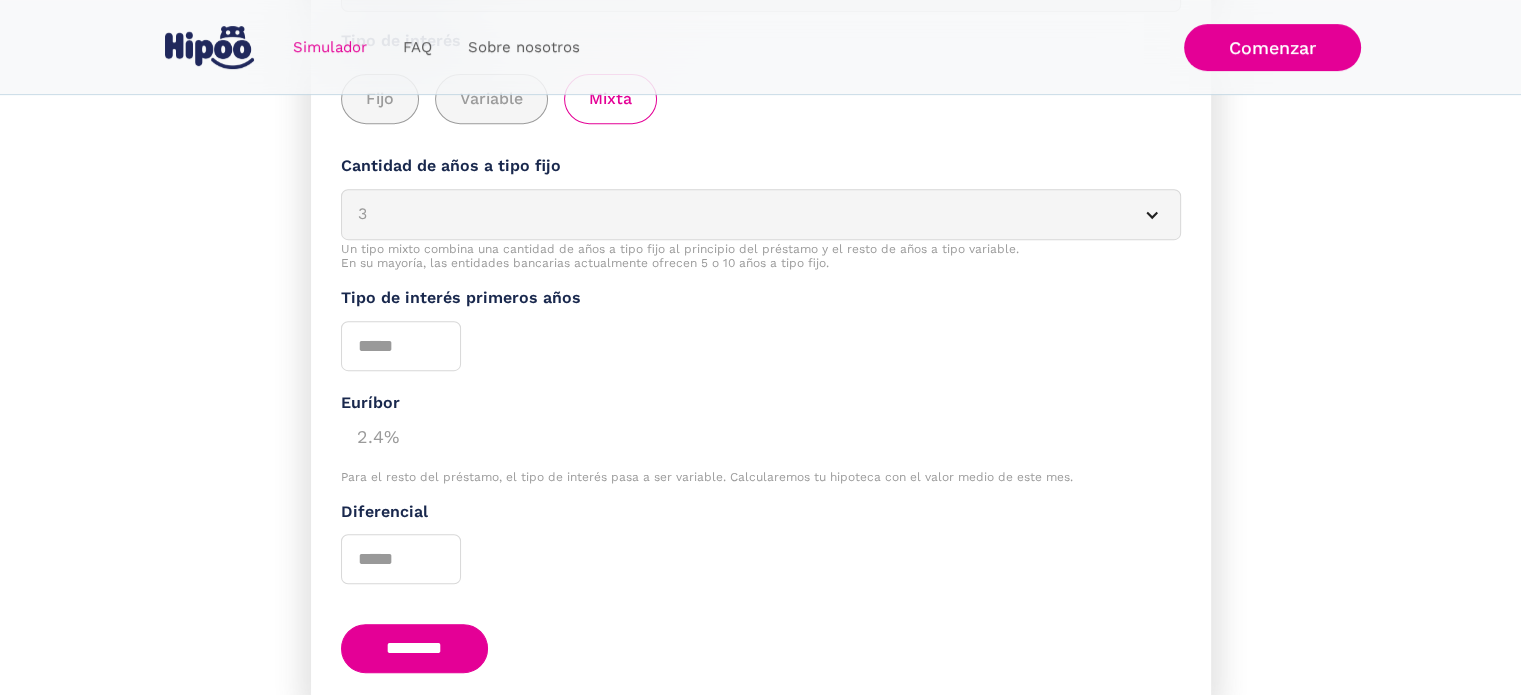 scroll, scrollTop: 711, scrollLeft: 0, axis: vertical 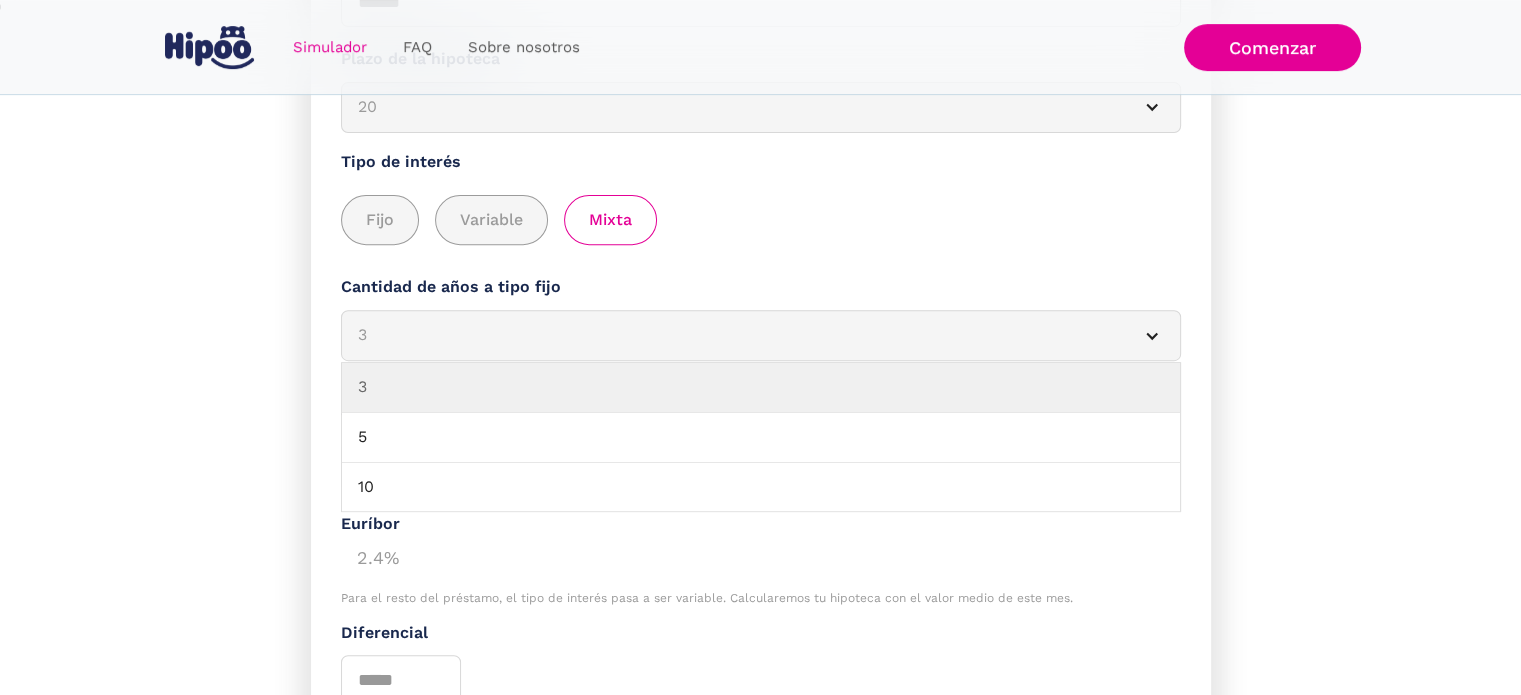 click at bounding box center (1152, 336) 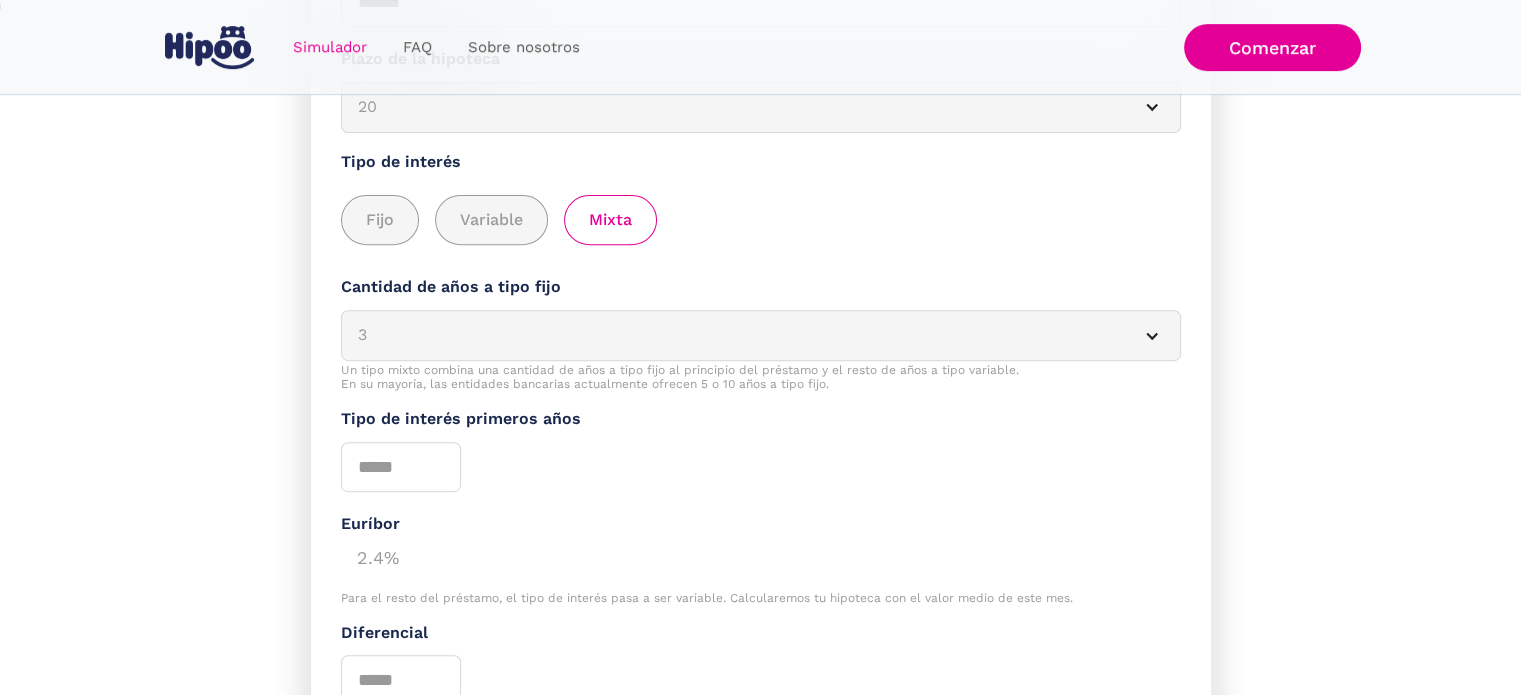 click at bounding box center [1152, 336] 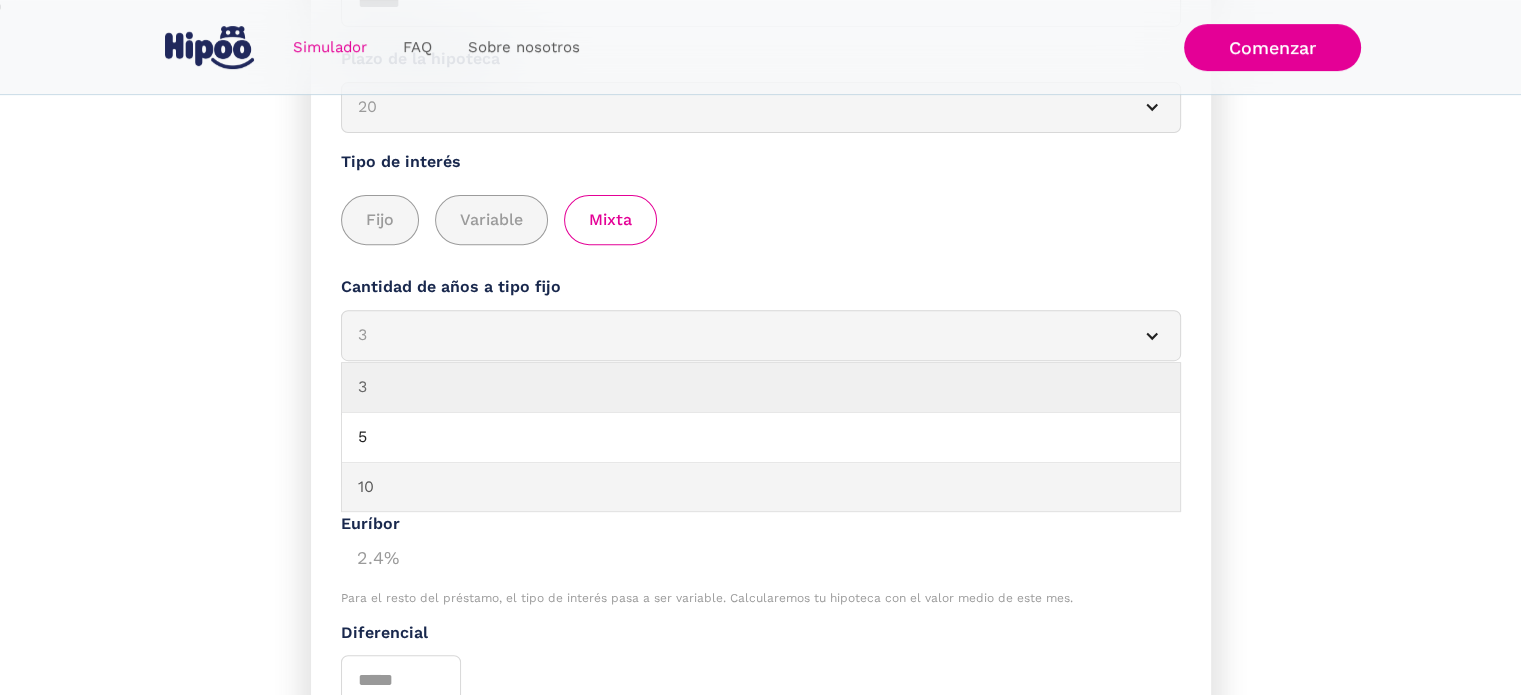 click on "10" at bounding box center (761, 488) 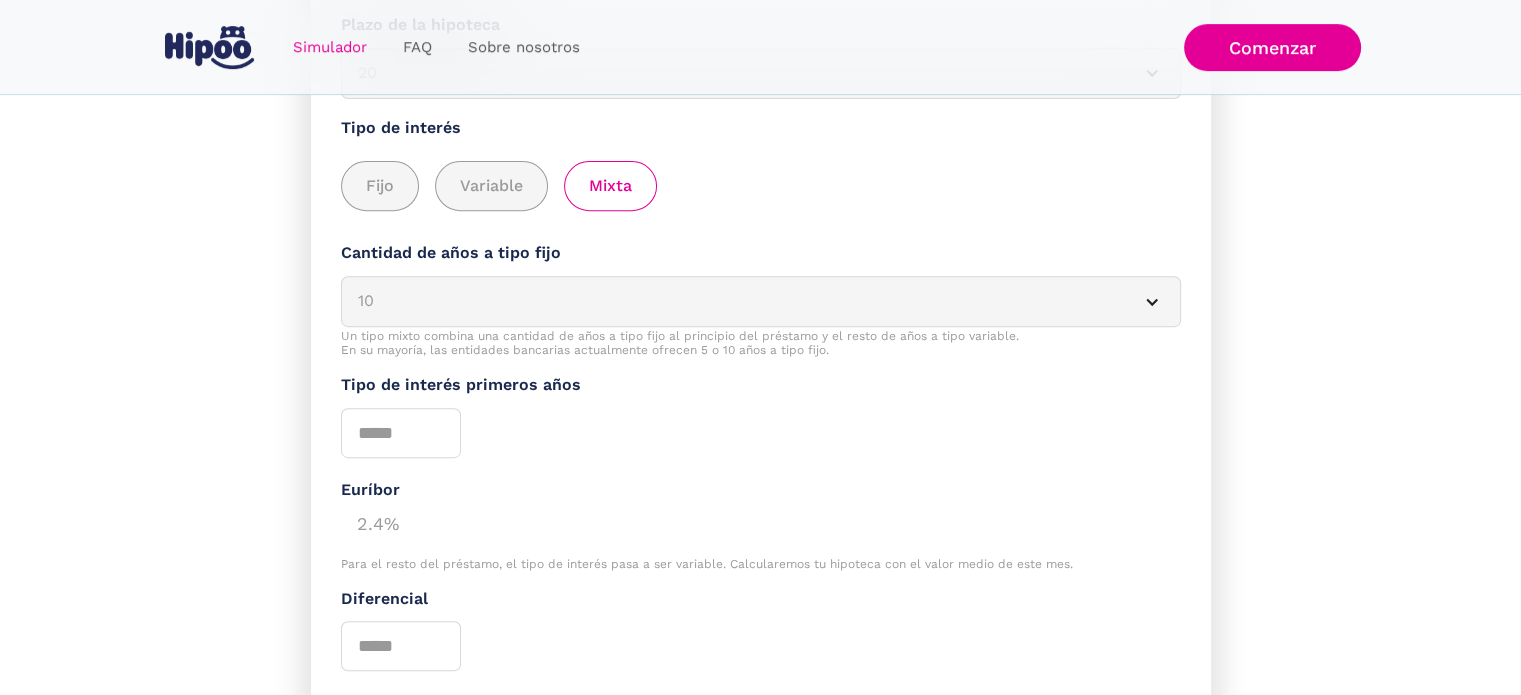 scroll, scrollTop: 711, scrollLeft: 0, axis: vertical 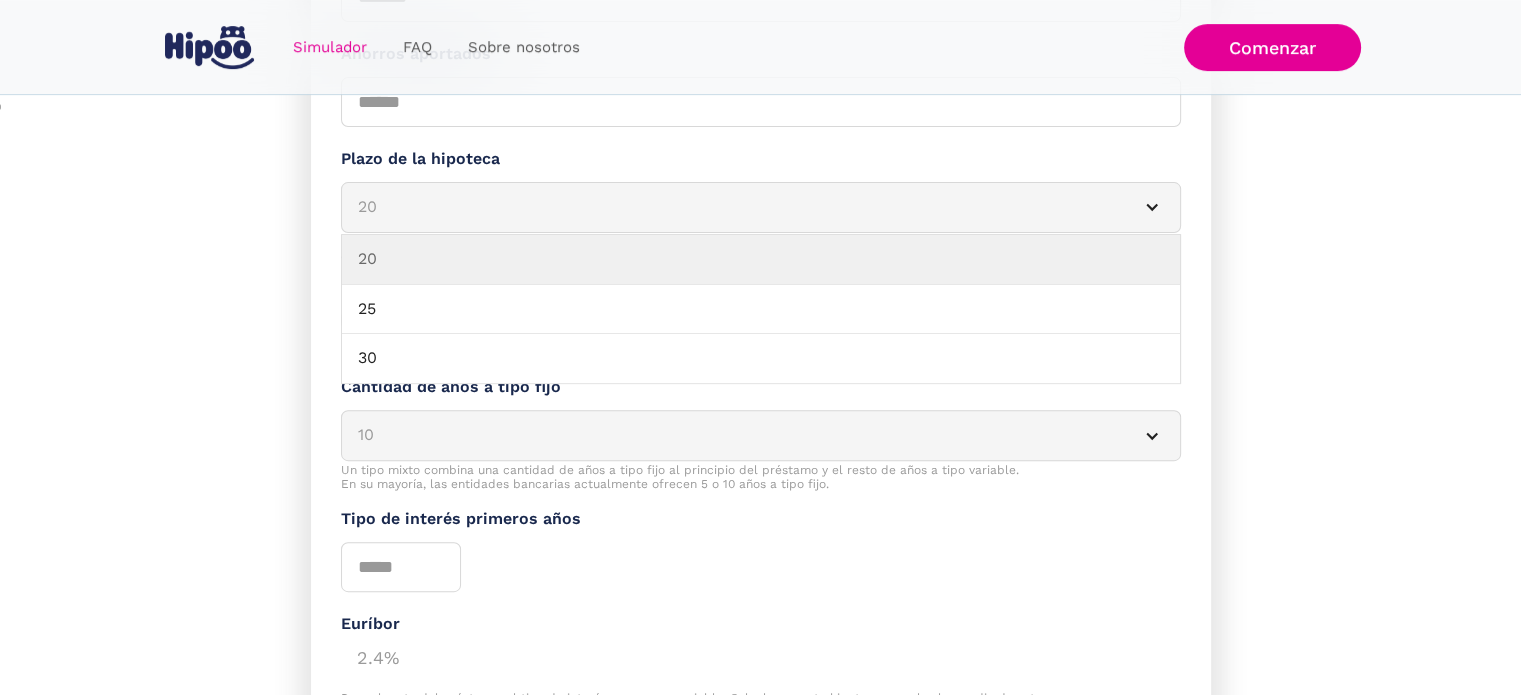 click at bounding box center (1152, 207) 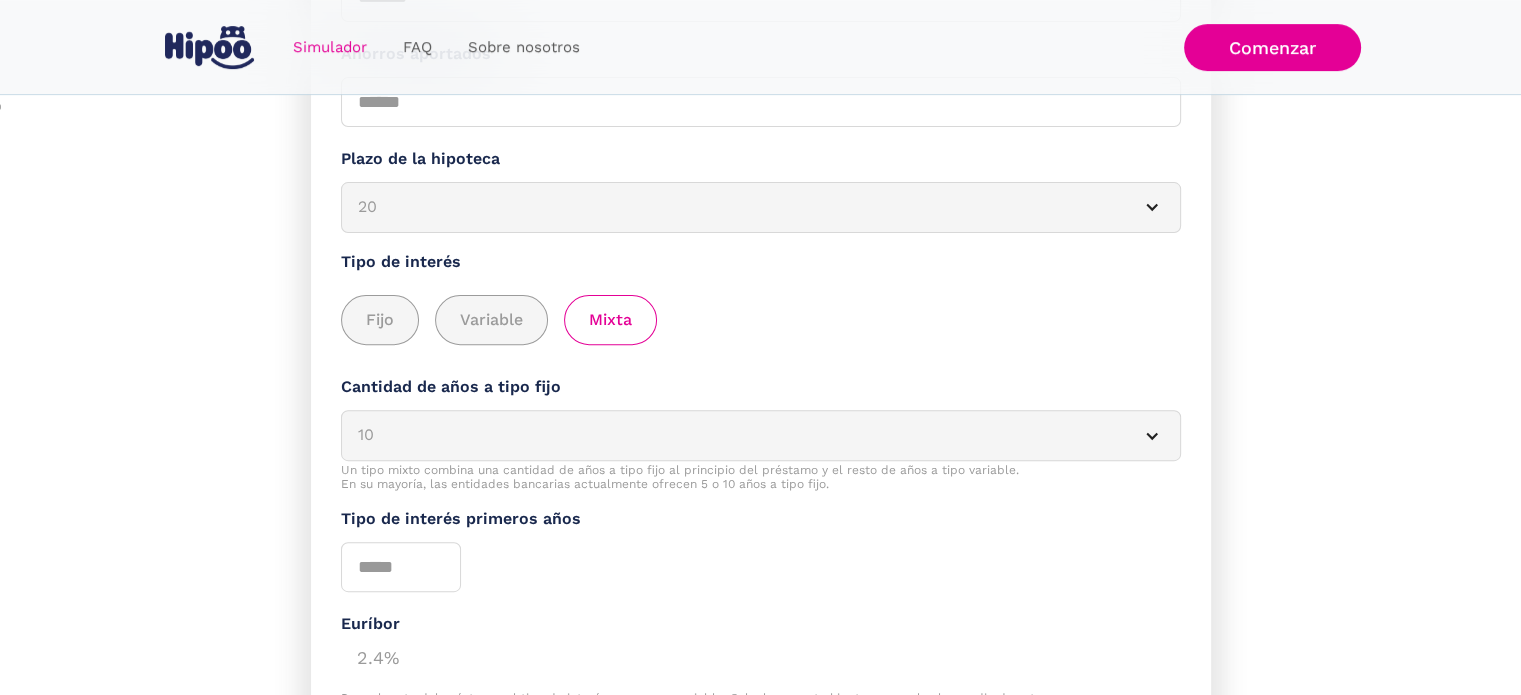 click at bounding box center [1152, 207] 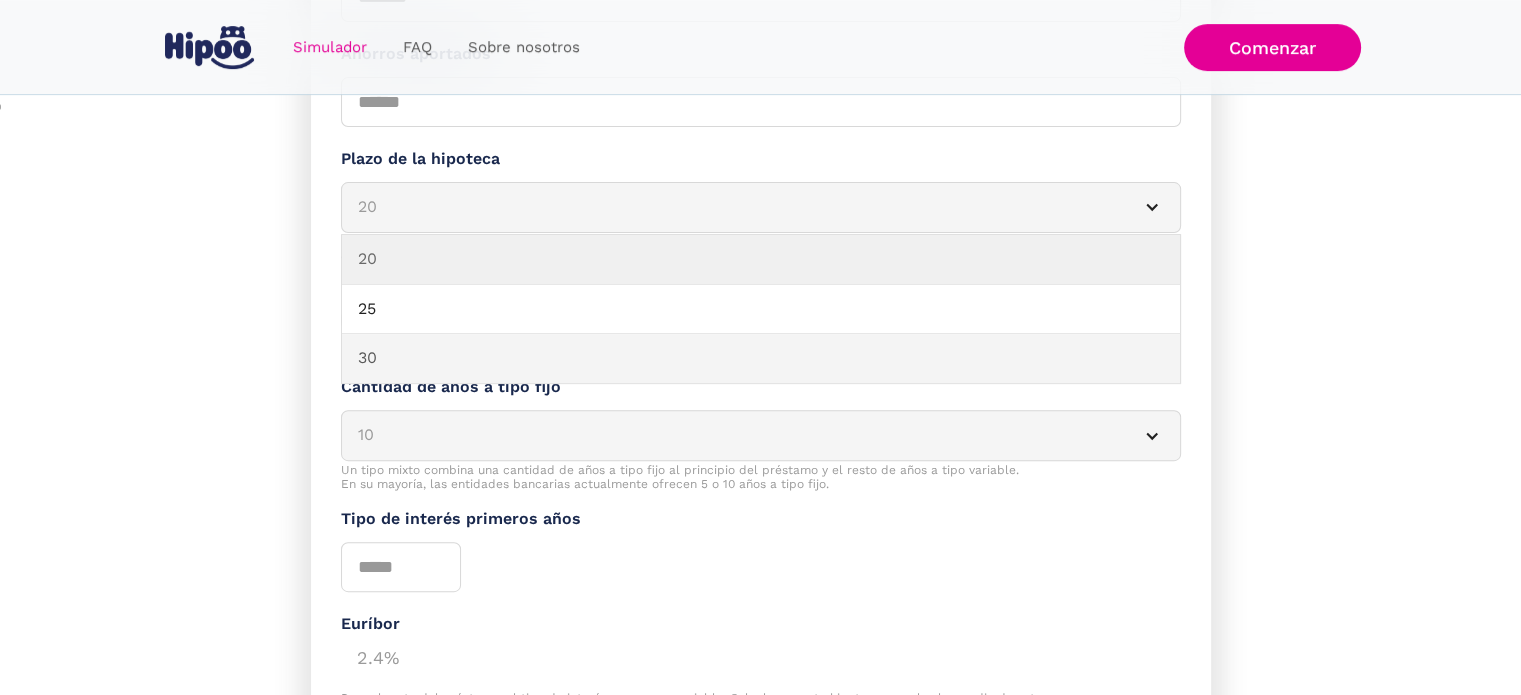 click on "30" at bounding box center [761, 359] 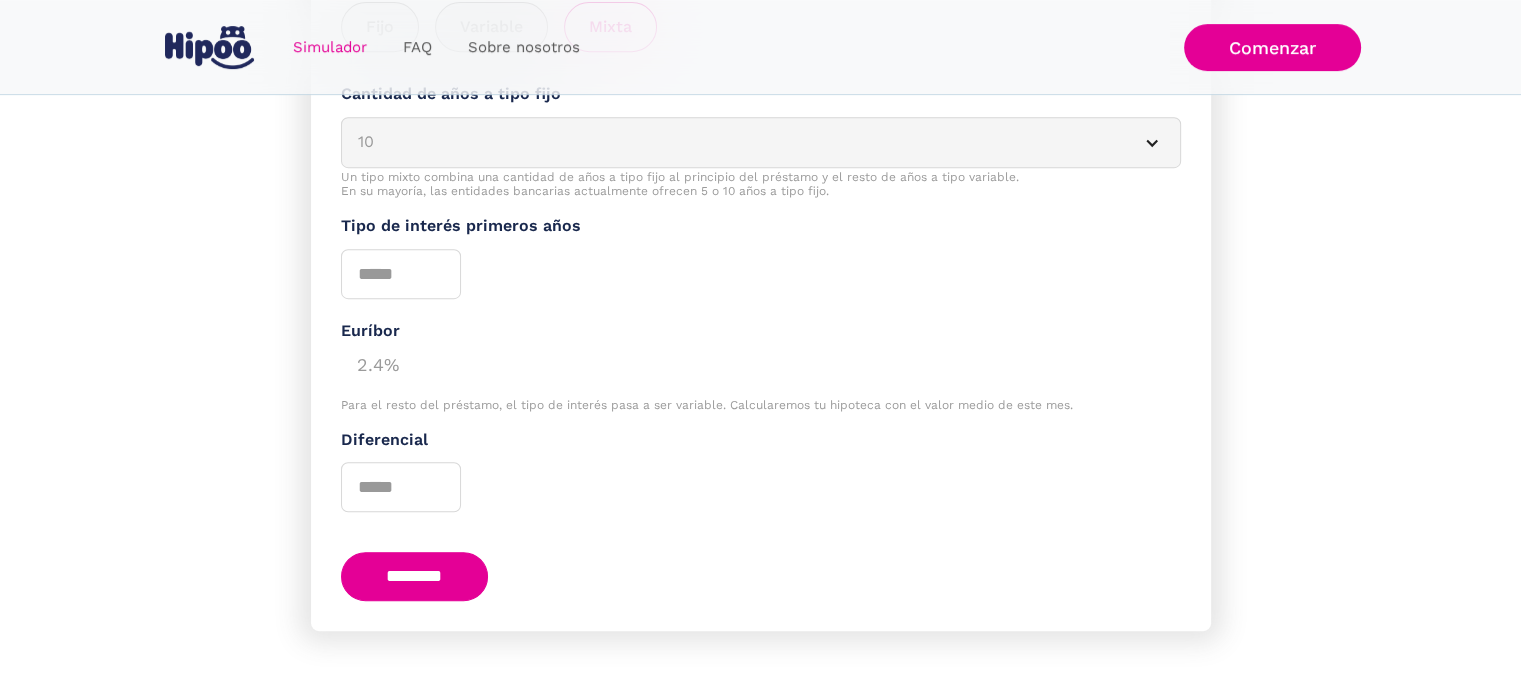 scroll, scrollTop: 911, scrollLeft: 0, axis: vertical 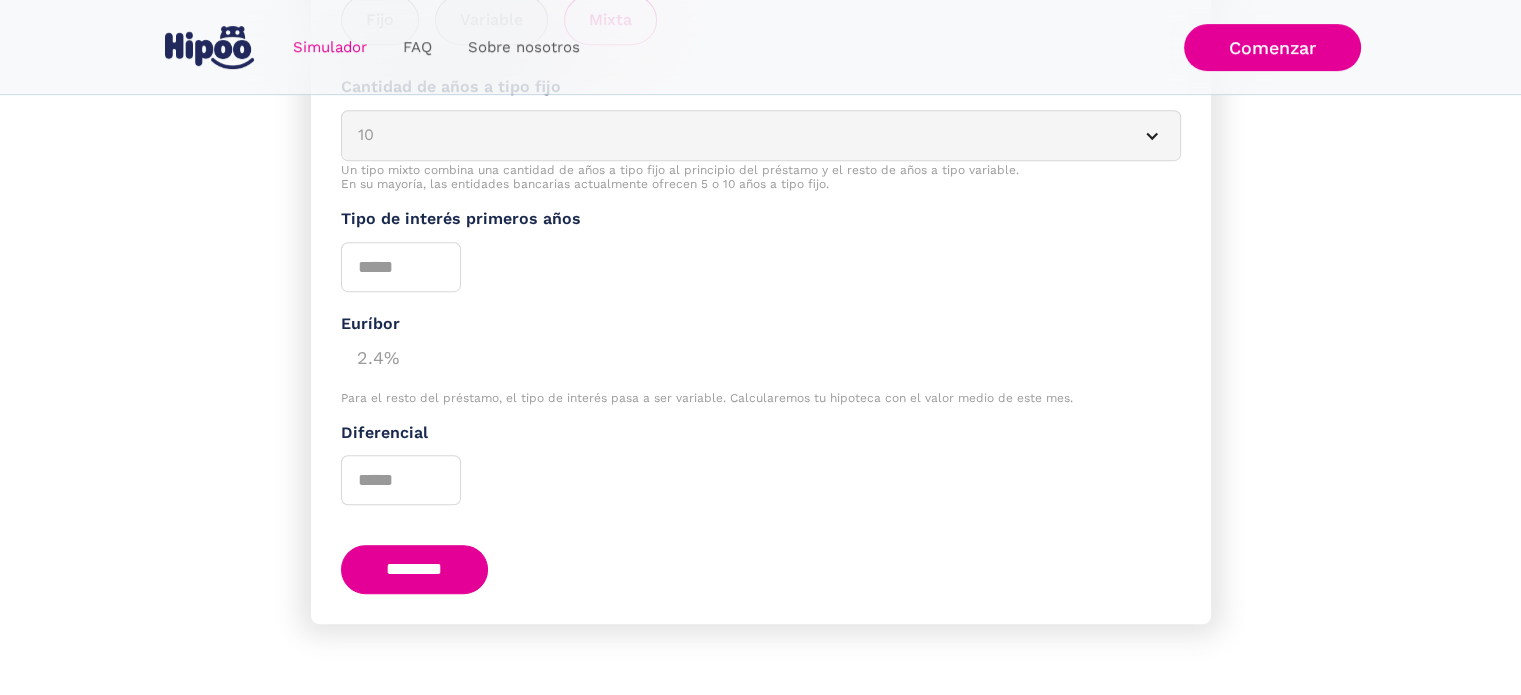 drag, startPoint x: 450, startPoint y: 567, endPoint x: 558, endPoint y: 587, distance: 109.83624 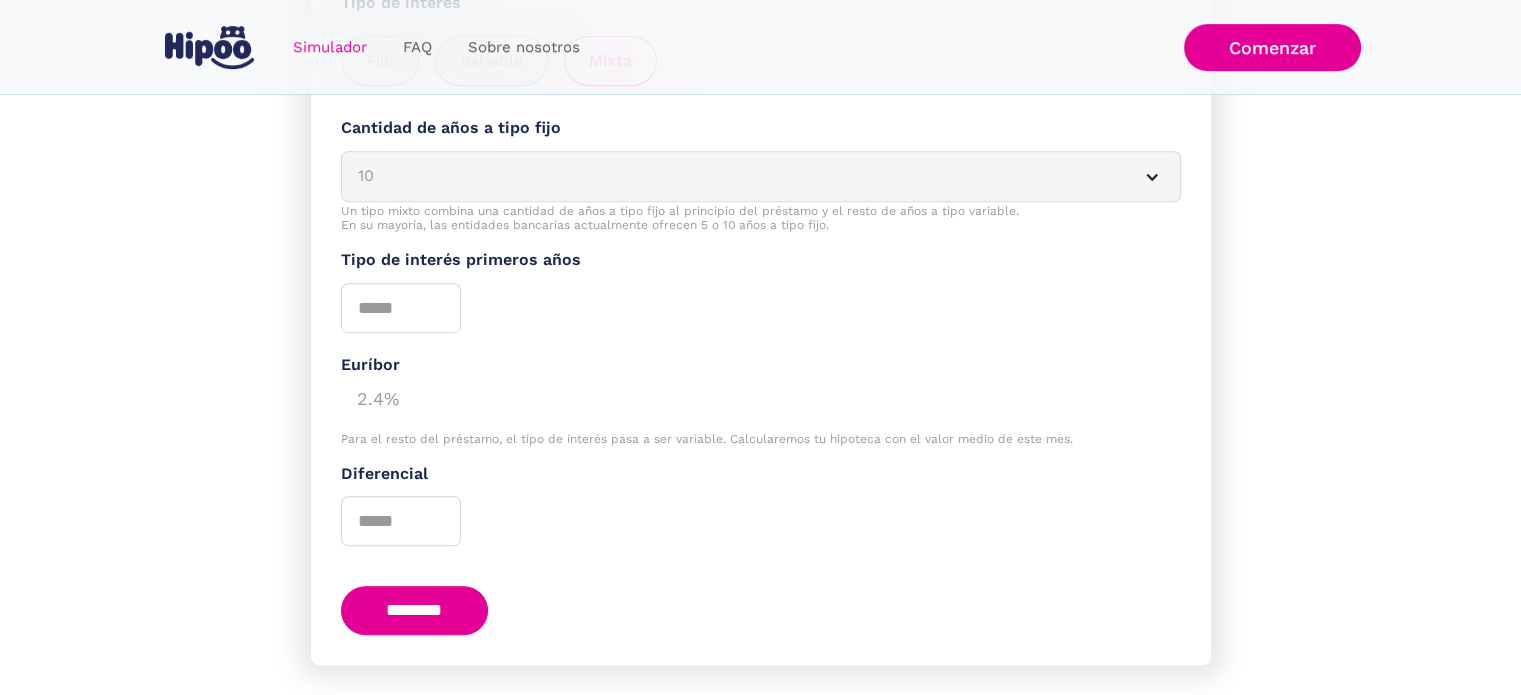 scroll, scrollTop: 911, scrollLeft: 0, axis: vertical 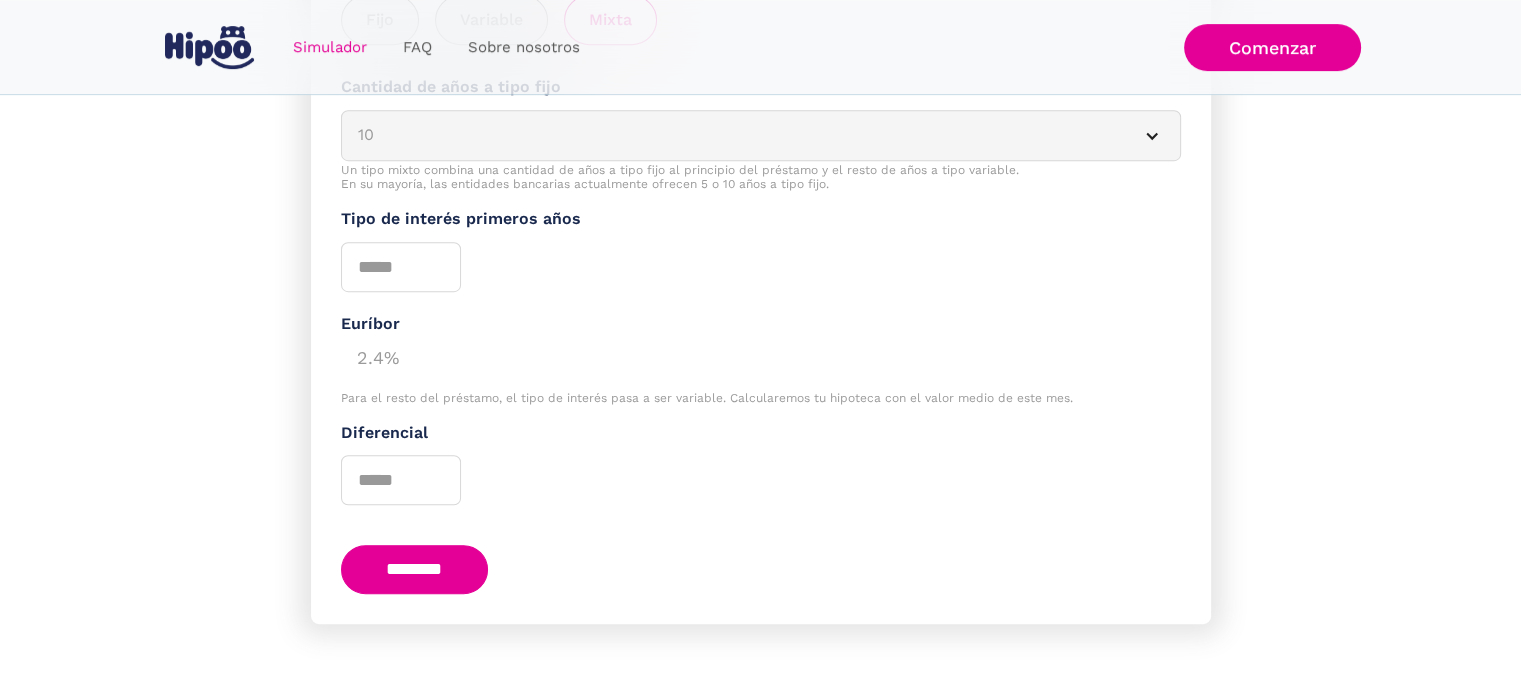 click on "********" at bounding box center (415, 569) 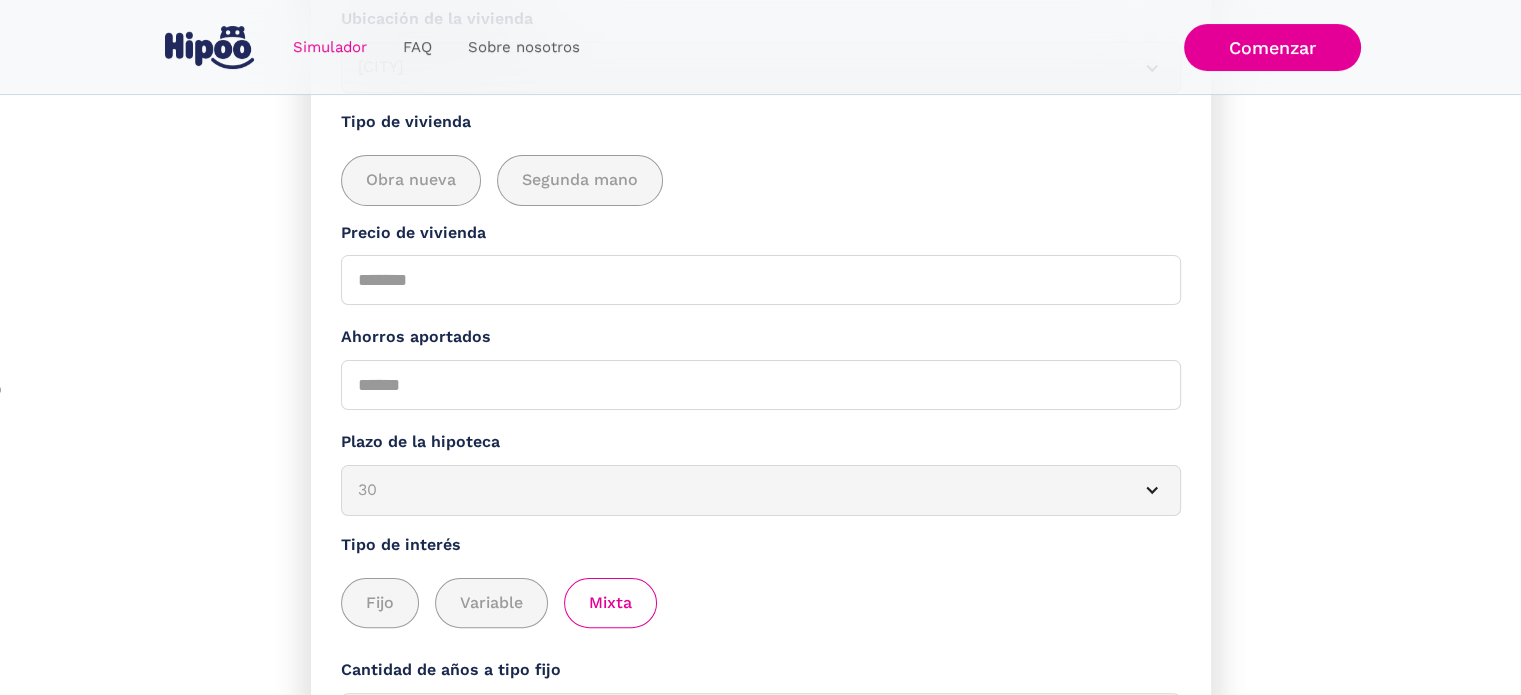 scroll, scrollTop: 124, scrollLeft: 0, axis: vertical 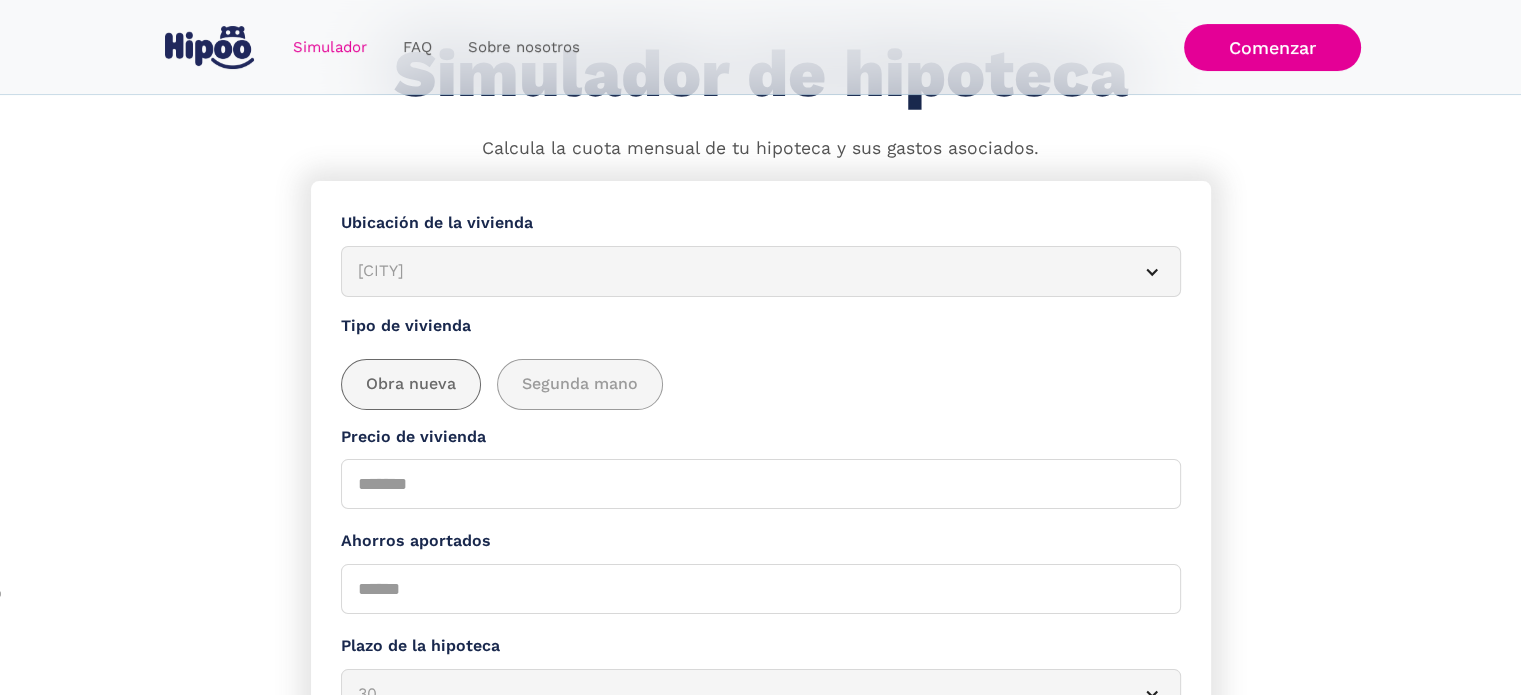 click on "Obra nueva" at bounding box center (411, 384) 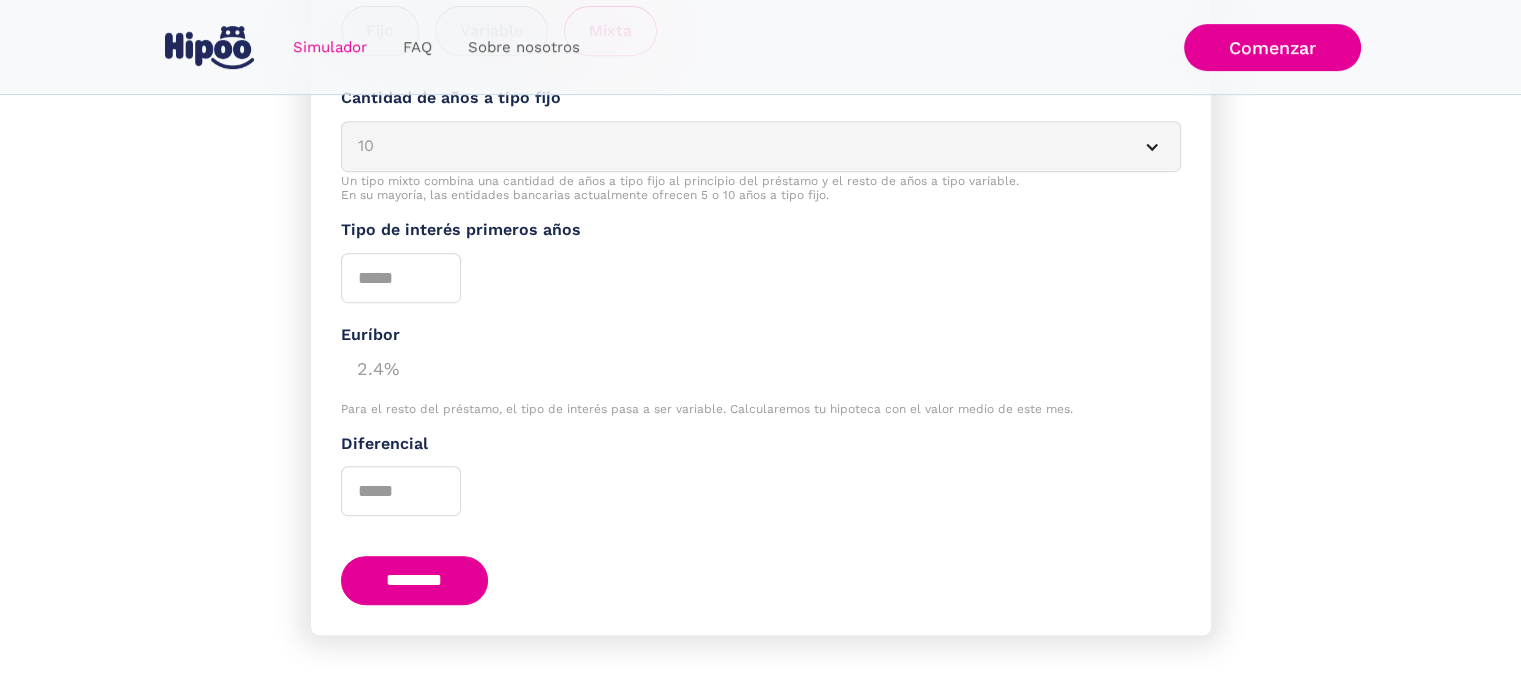 scroll, scrollTop: 911, scrollLeft: 0, axis: vertical 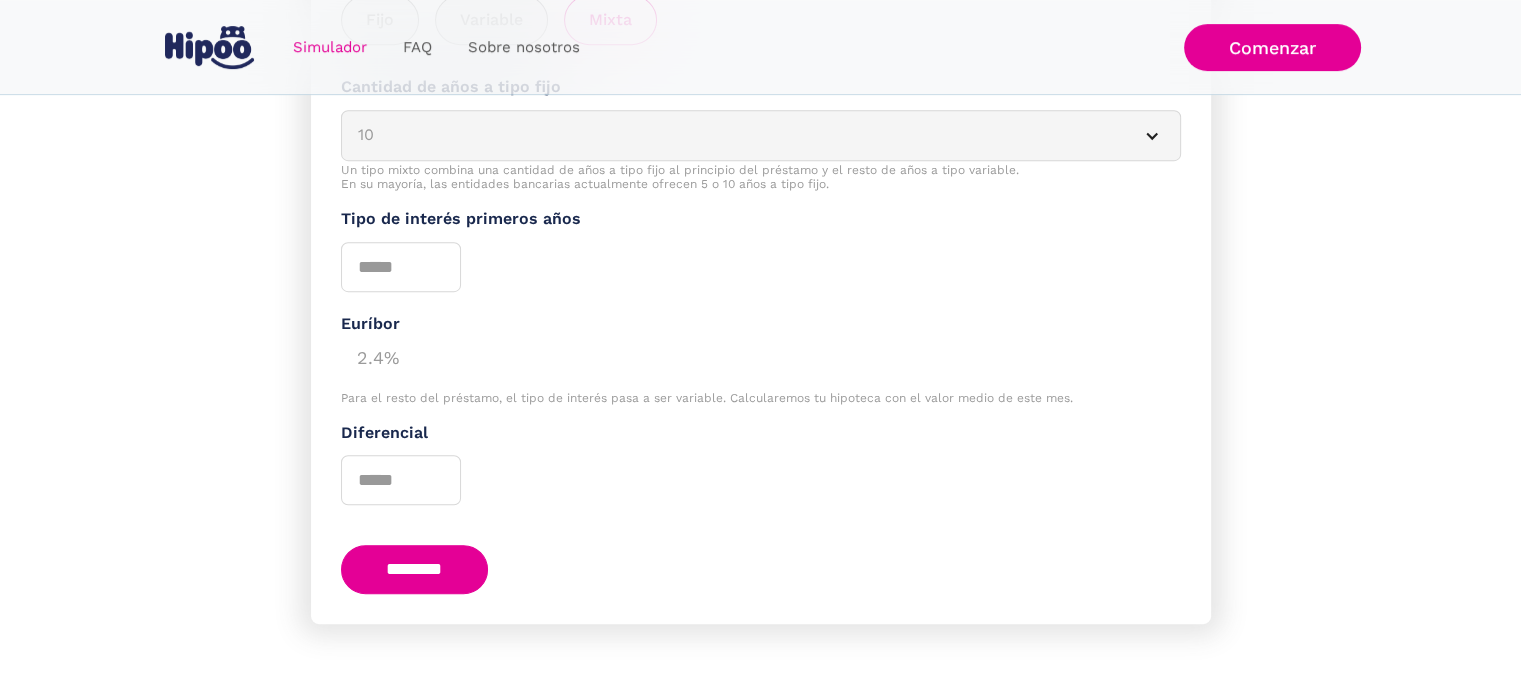 click on "********" at bounding box center (415, 569) 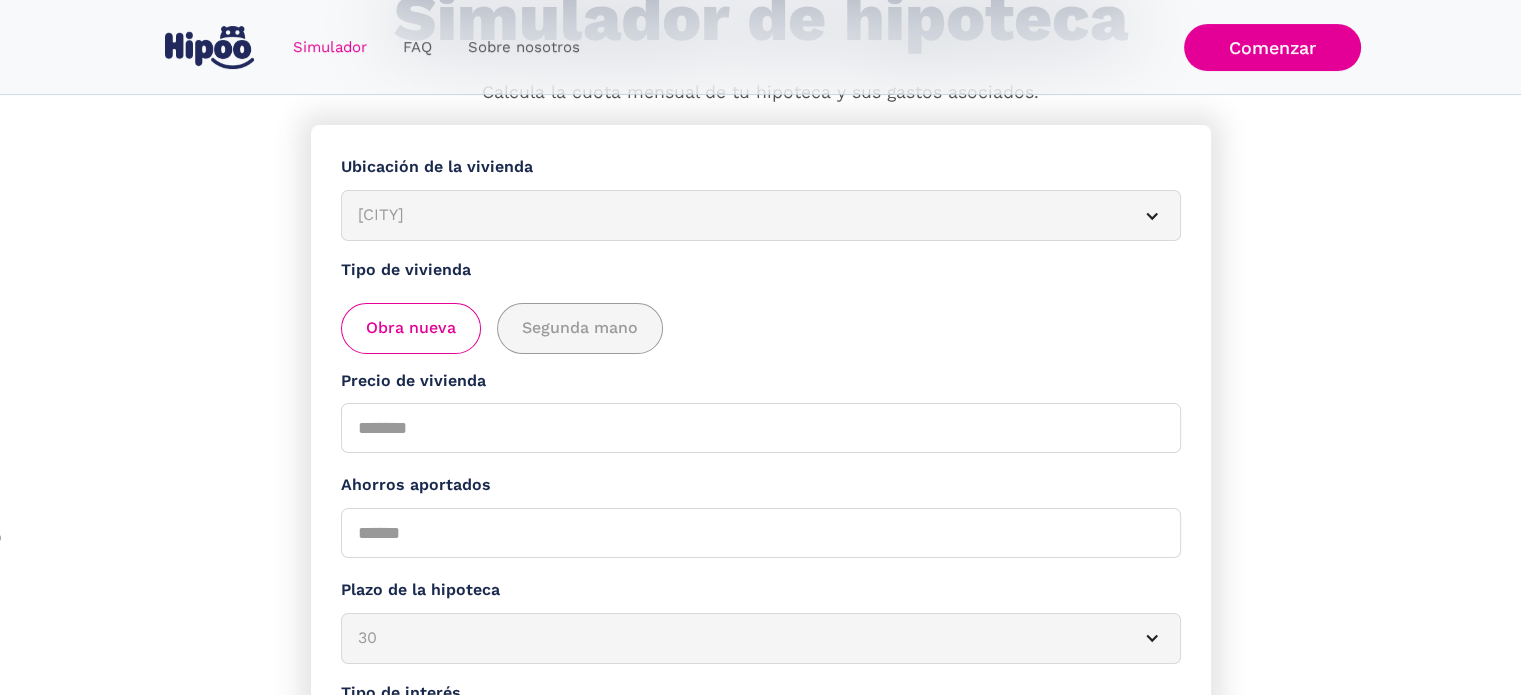 scroll, scrollTop: 200, scrollLeft: 0, axis: vertical 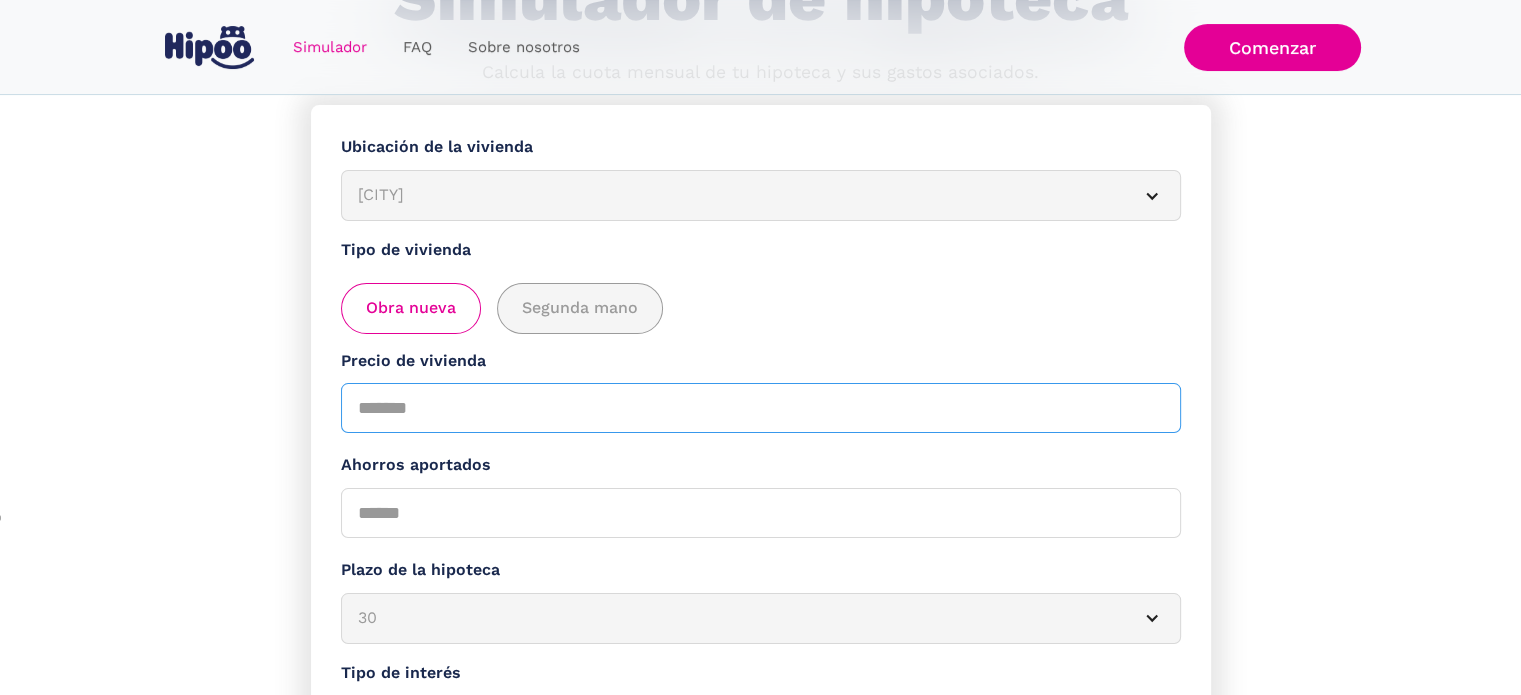 click on "Precio de vivienda" at bounding box center (761, 408) 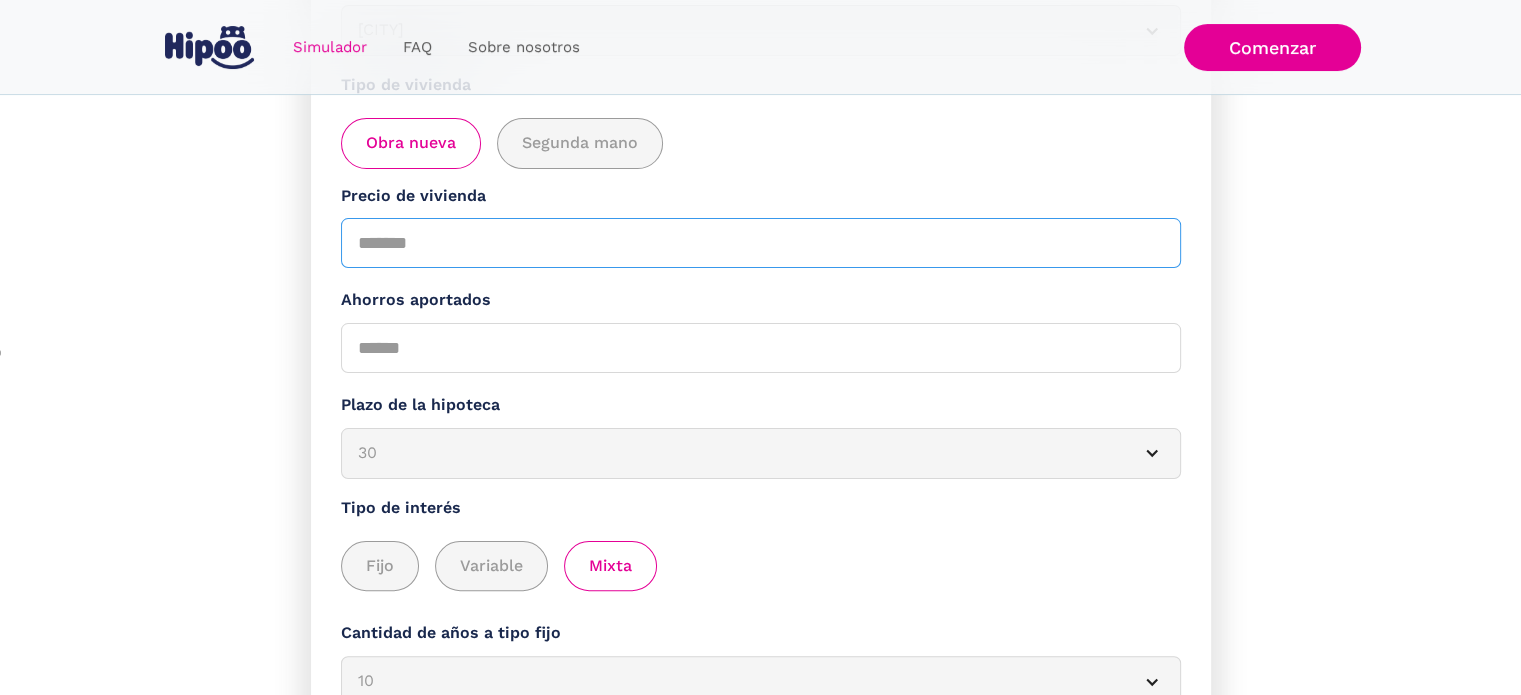 type on "******" 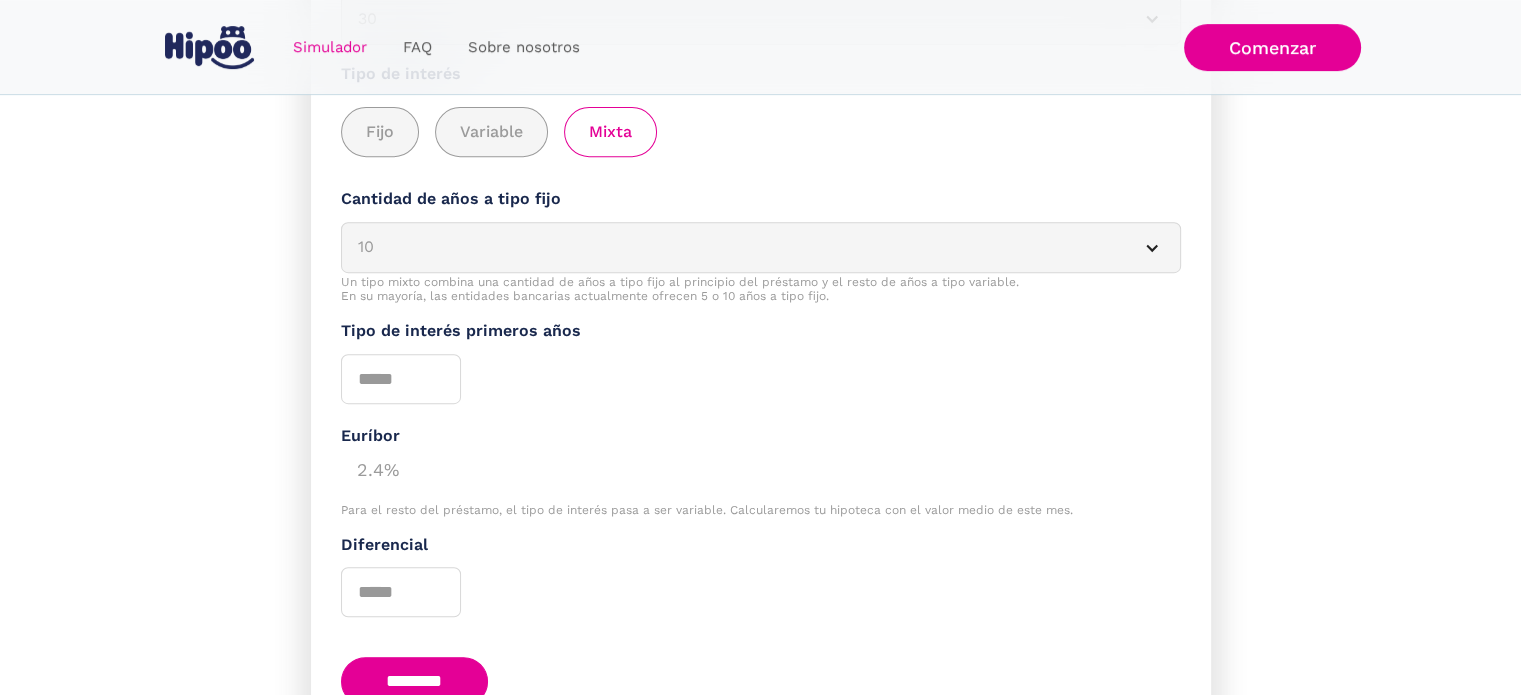 scroll, scrollTop: 800, scrollLeft: 0, axis: vertical 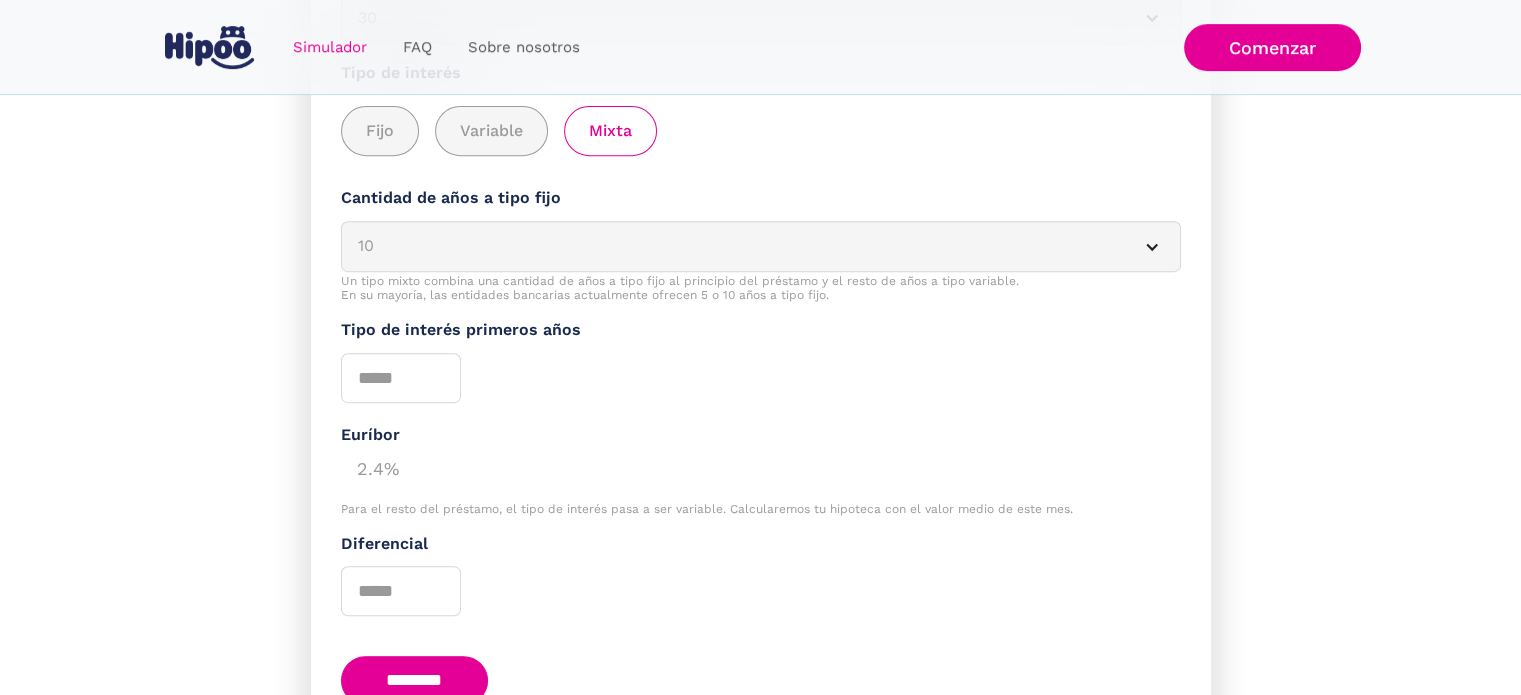 click on "********" at bounding box center [415, 680] 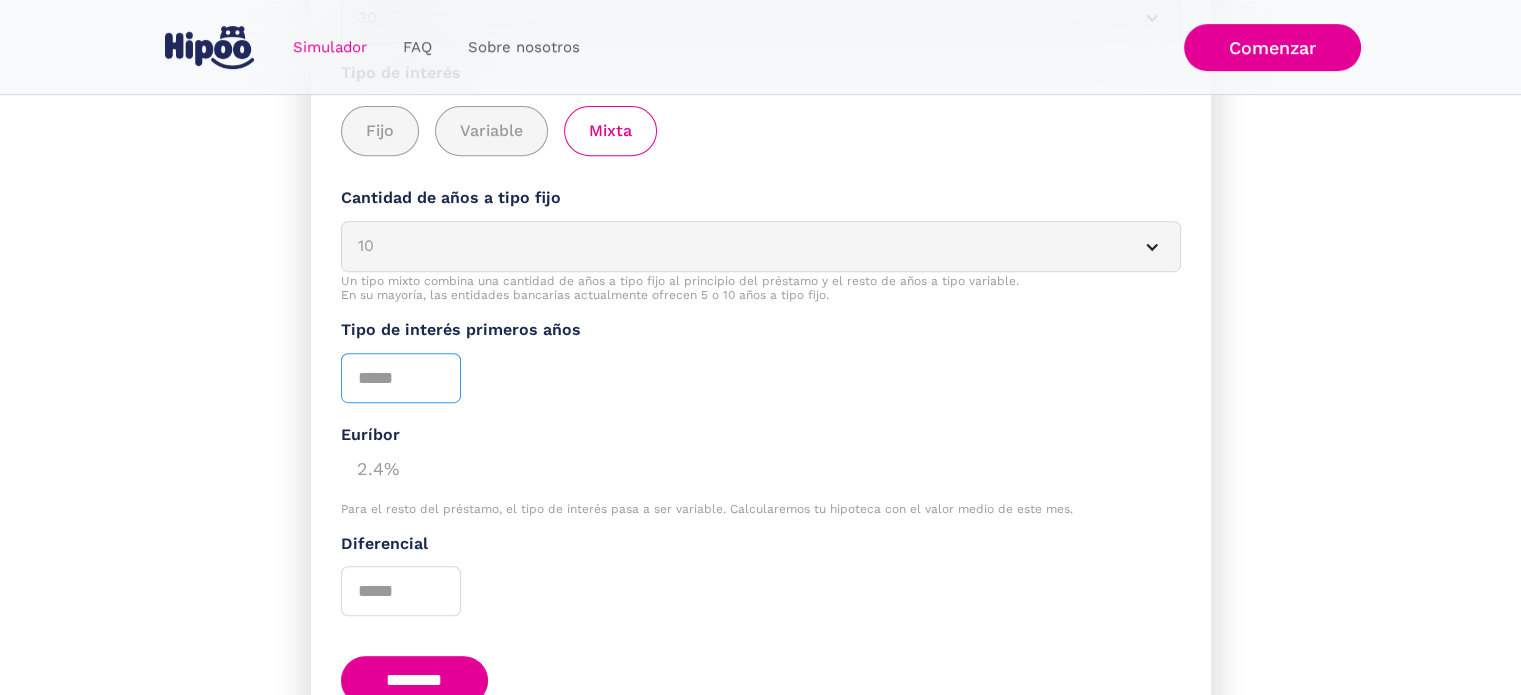 click on "*" at bounding box center [401, 378] 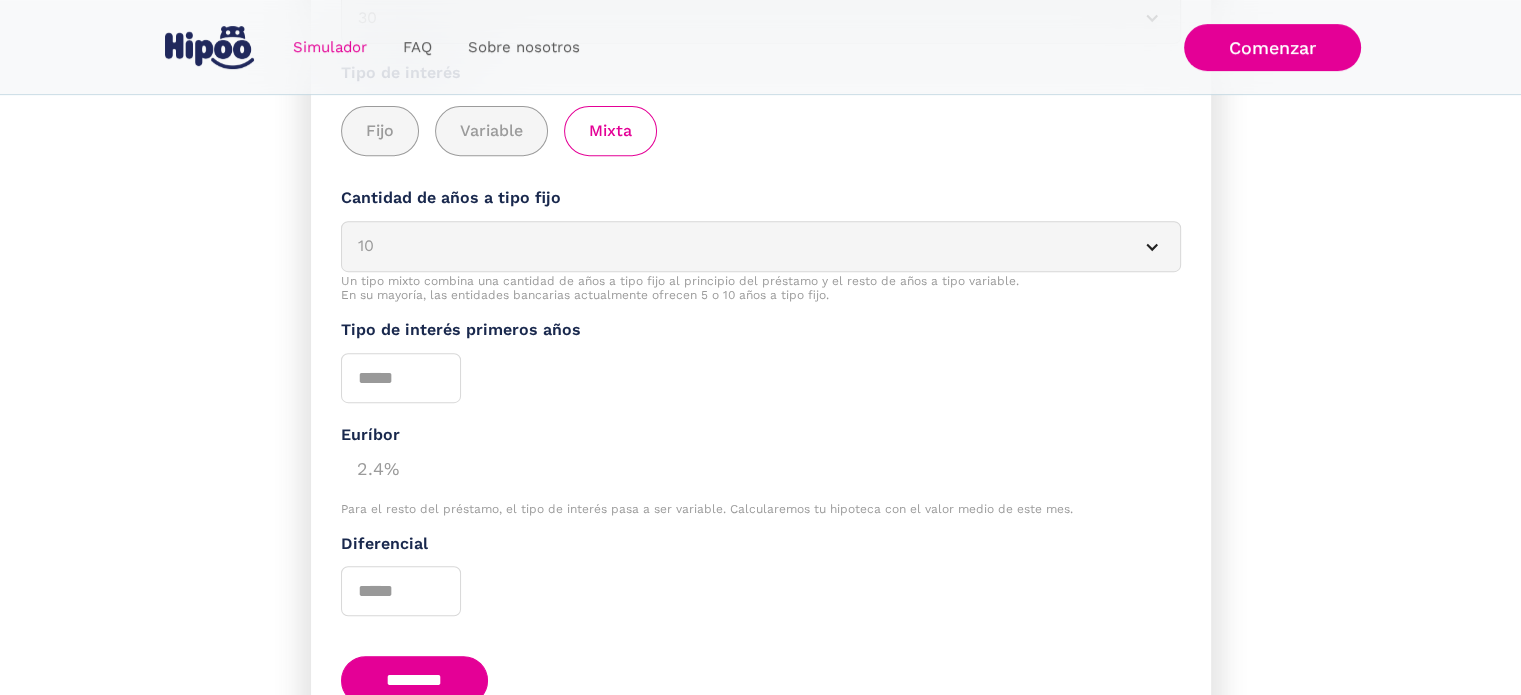 click on "********" at bounding box center (415, 680) 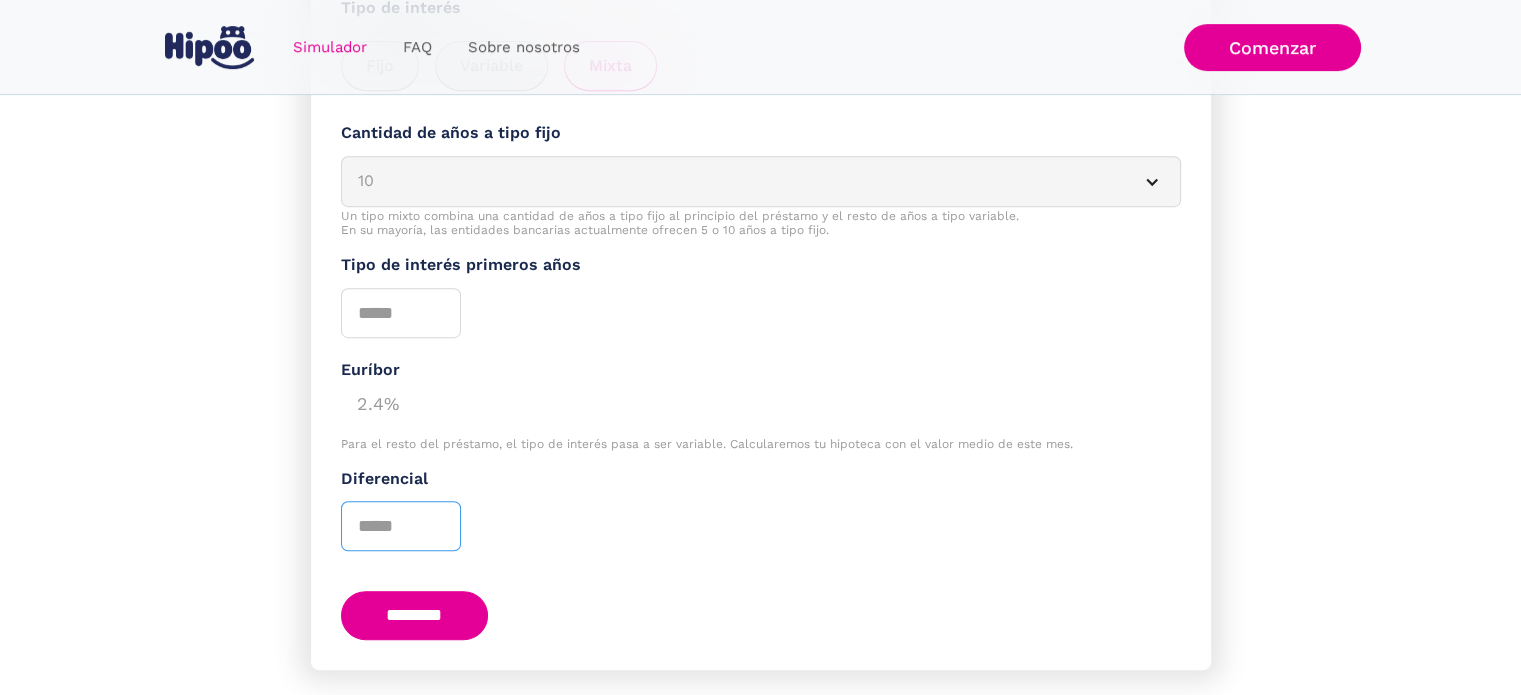 scroll, scrollTop: 911, scrollLeft: 0, axis: vertical 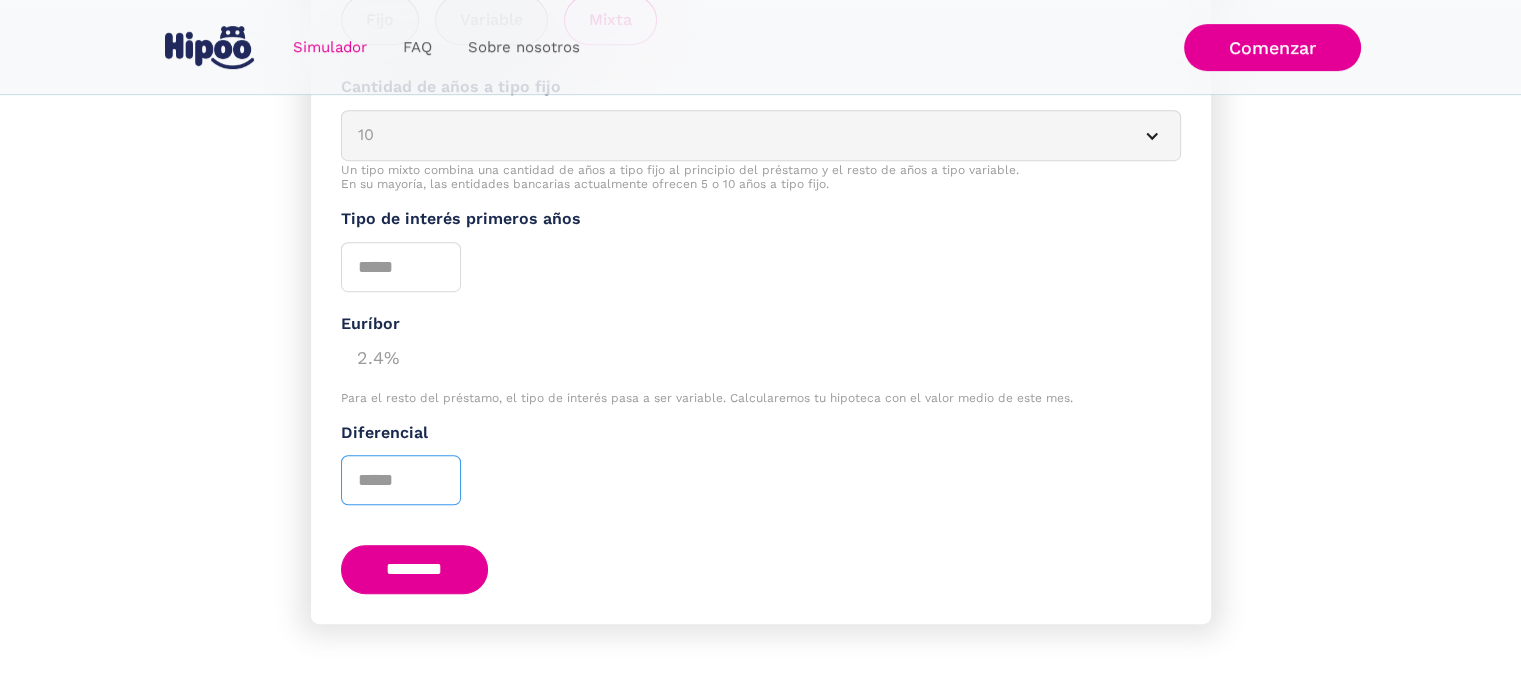click on "*" at bounding box center (401, 480) 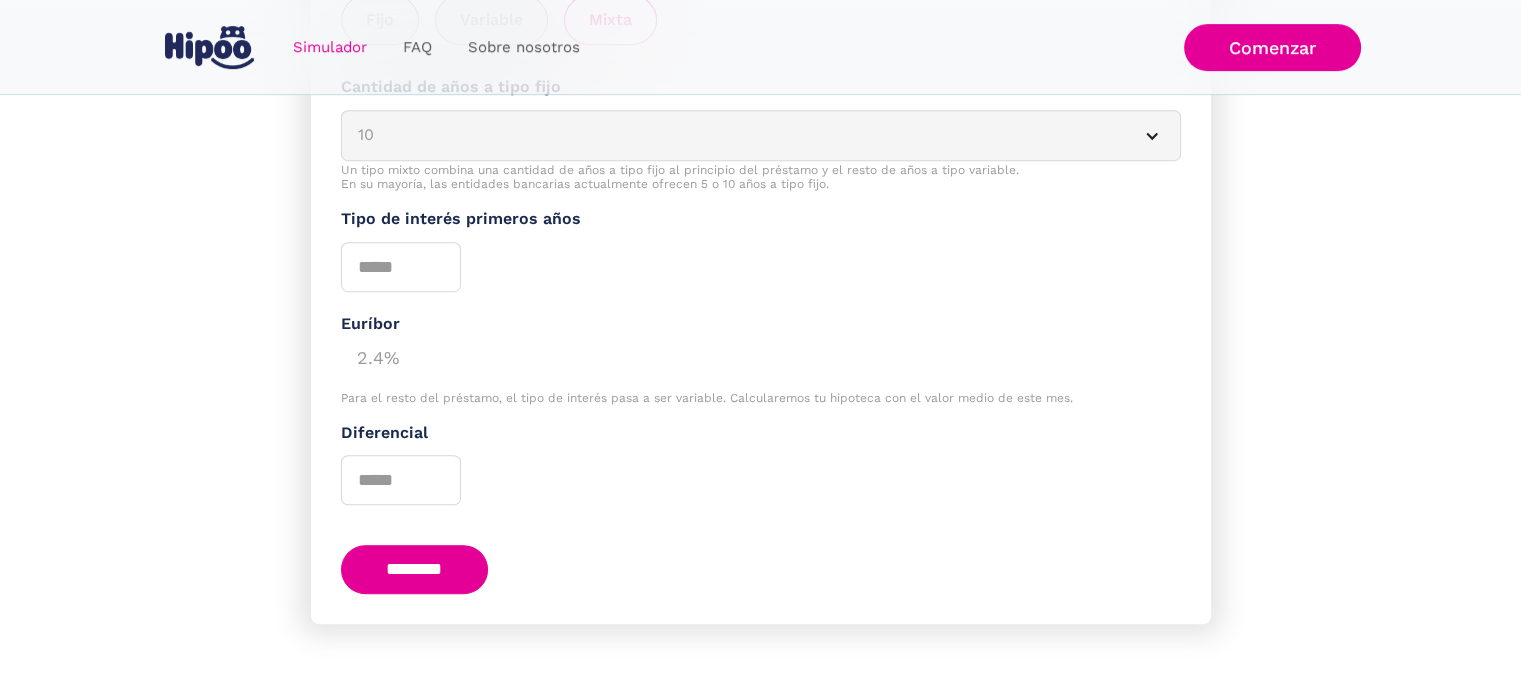 click on "********" at bounding box center (415, 569) 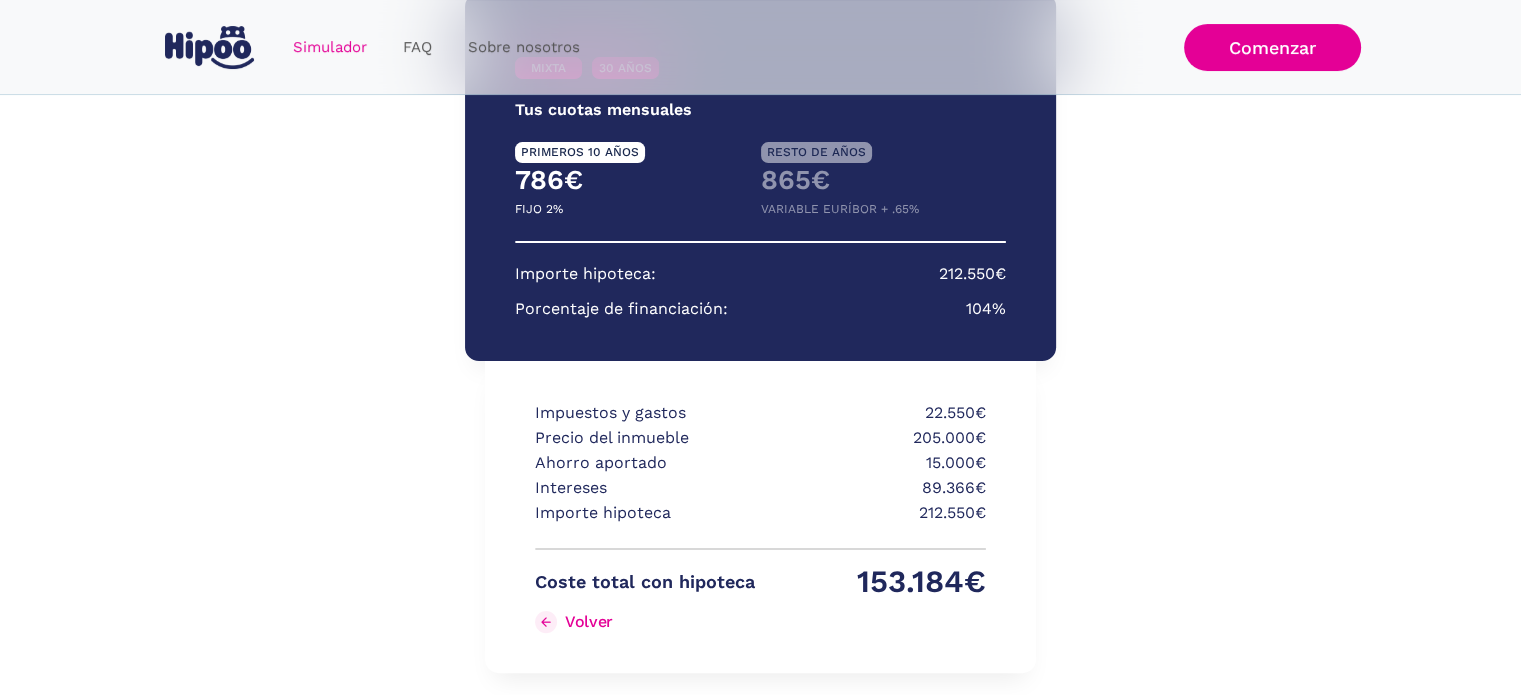 scroll, scrollTop: 325, scrollLeft: 0, axis: vertical 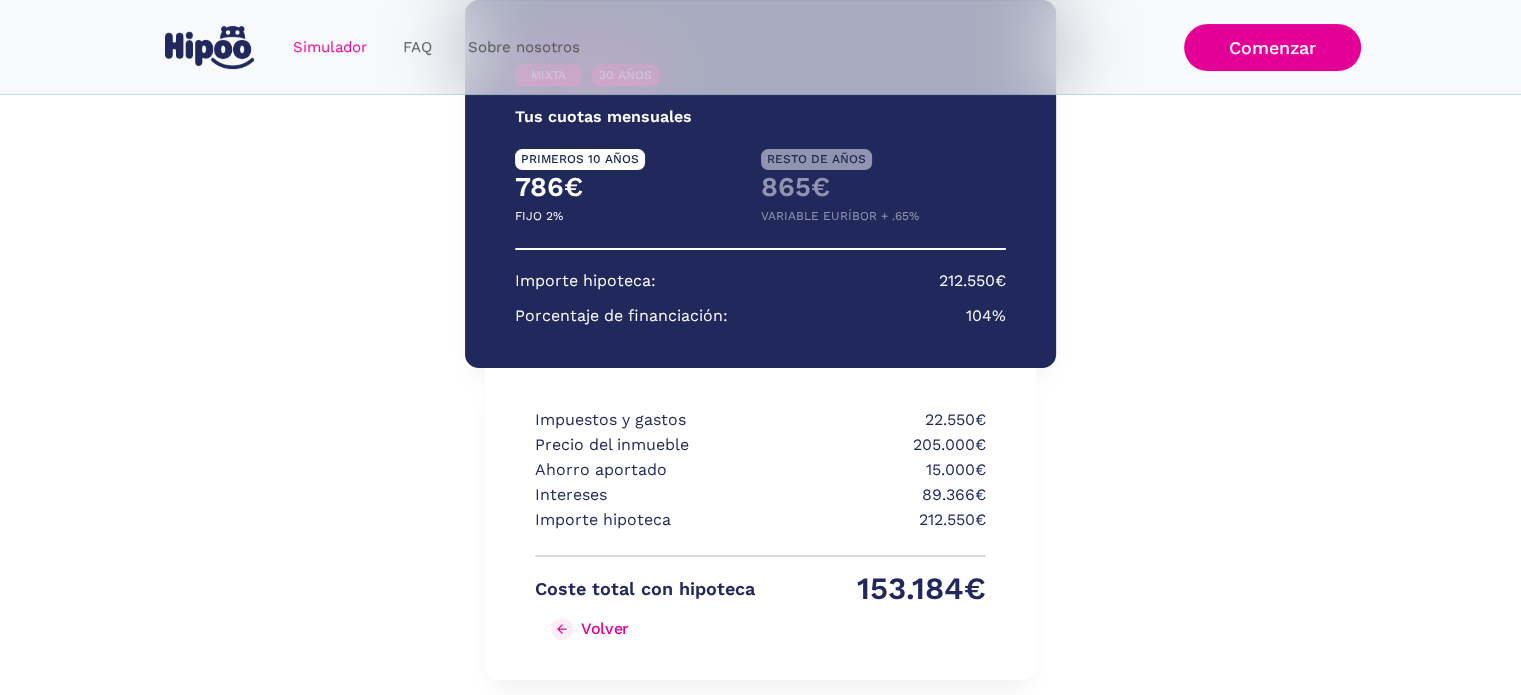 click on "Volver" at bounding box center [605, 628] 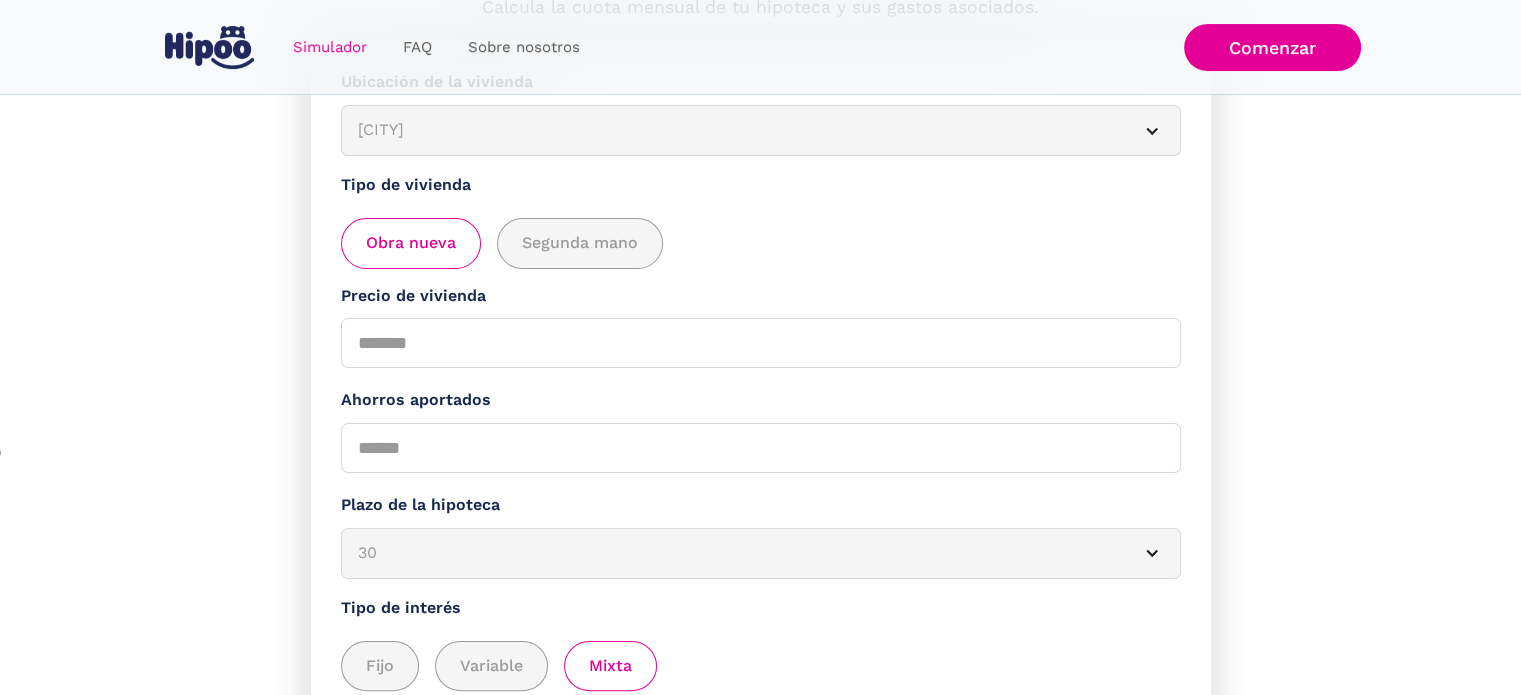scroll, scrollTop: 592, scrollLeft: 0, axis: vertical 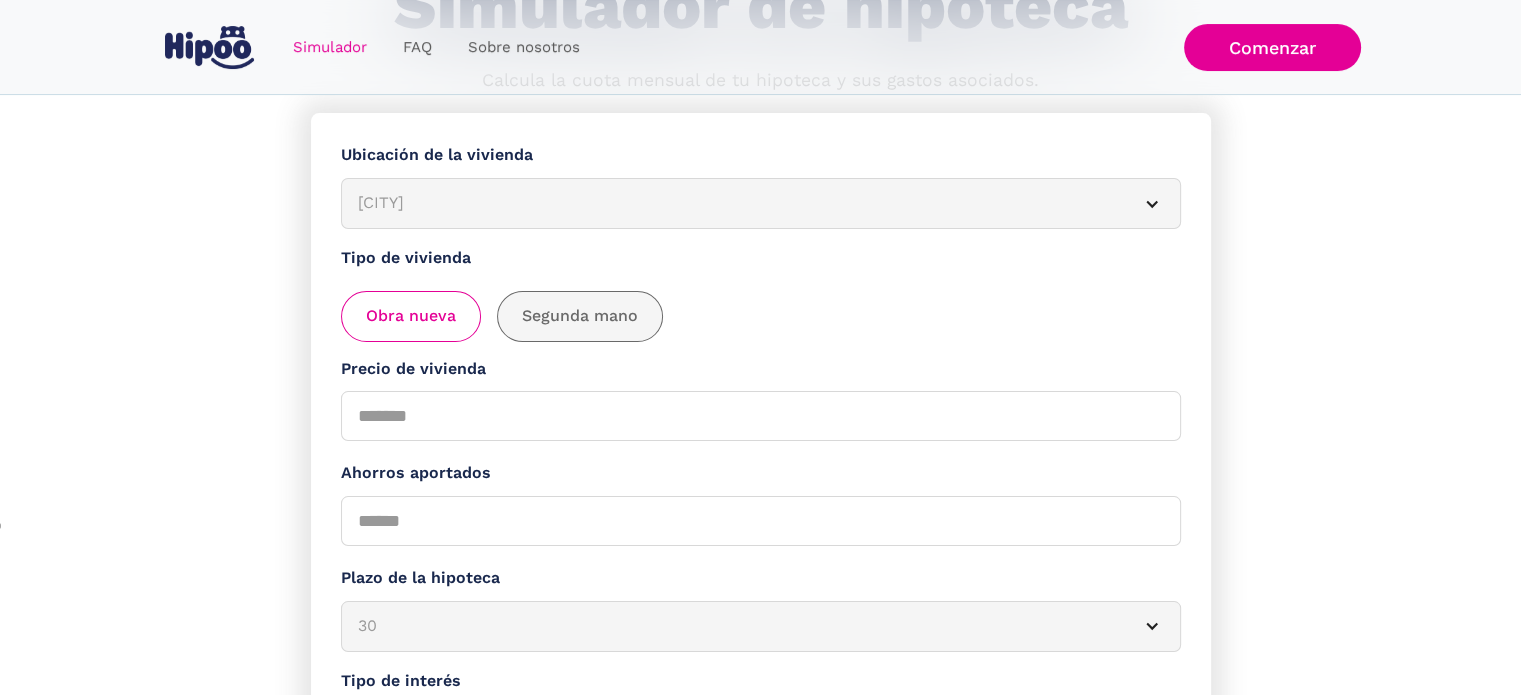 drag, startPoint x: 588, startPoint y: 295, endPoint x: 580, endPoint y: 317, distance: 23.409399 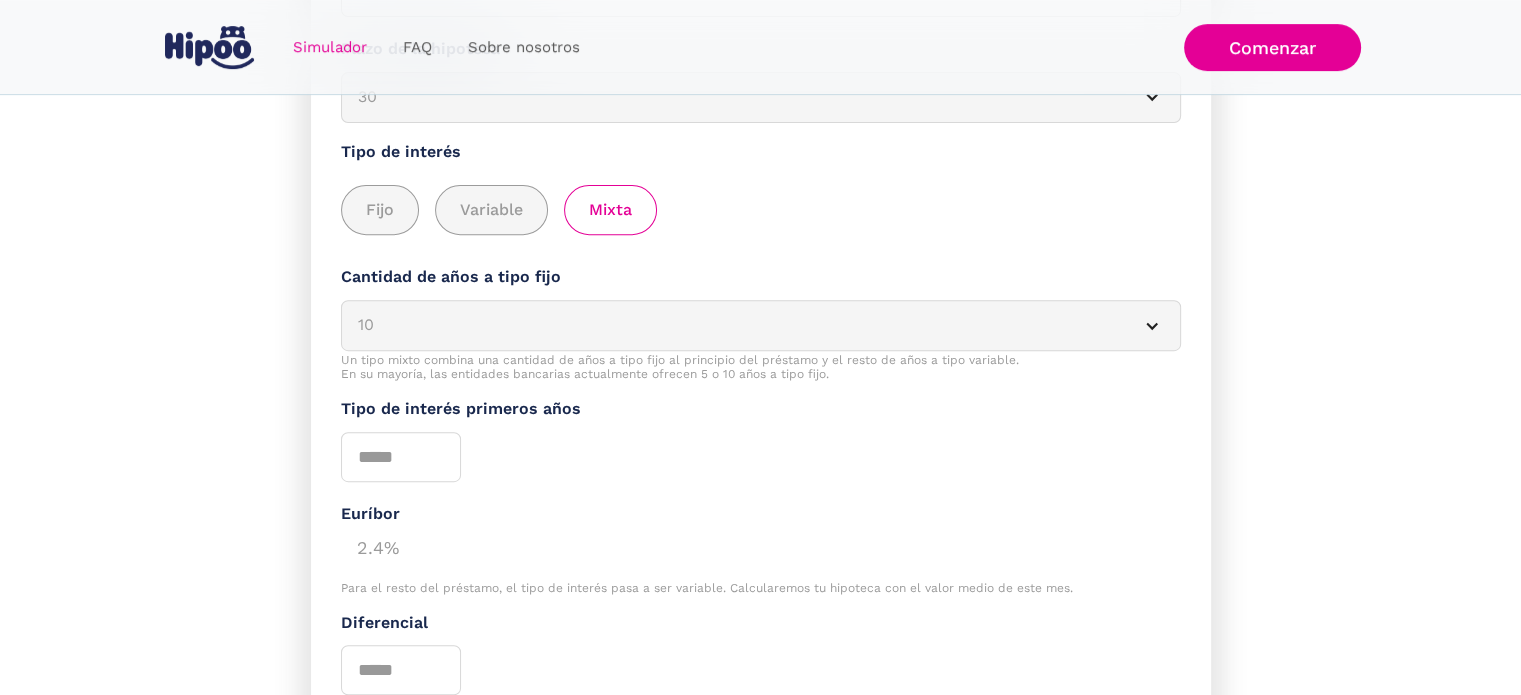 scroll, scrollTop: 911, scrollLeft: 0, axis: vertical 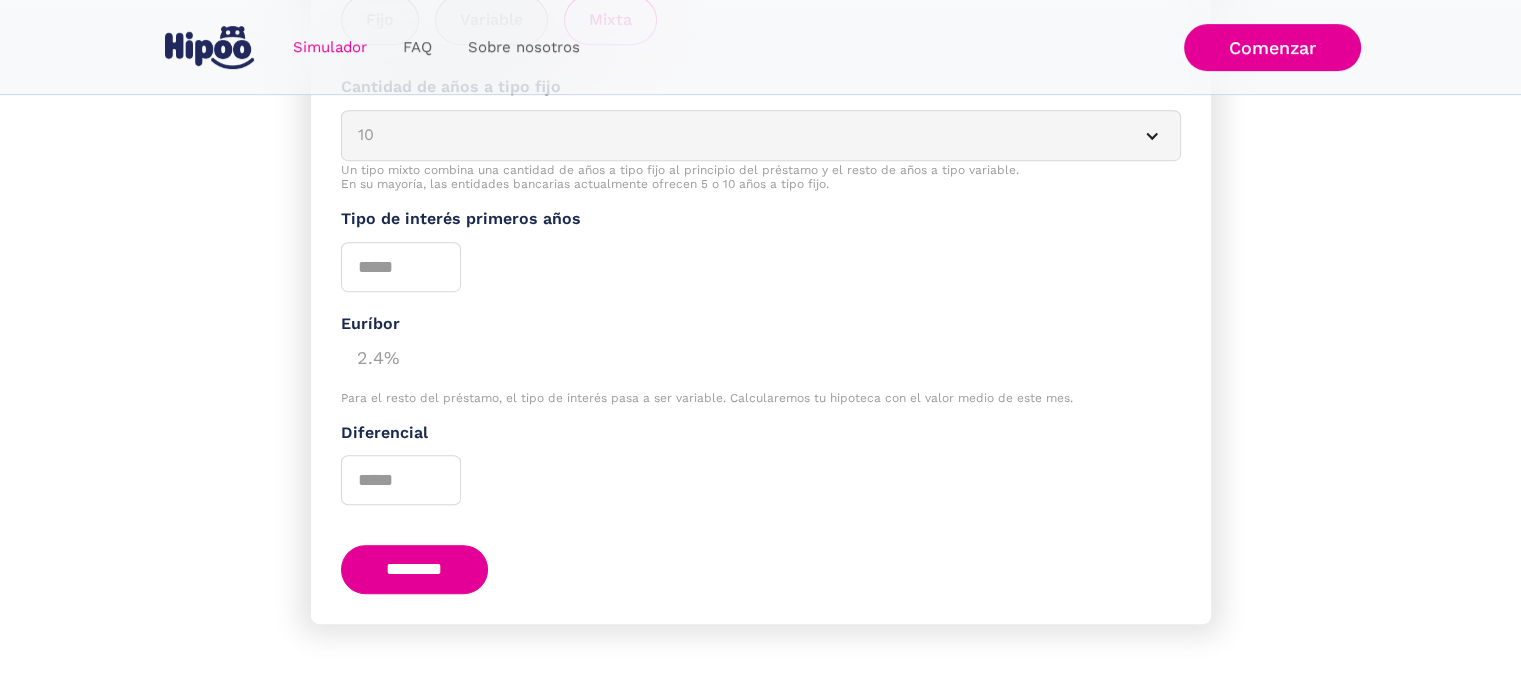 click on "********" at bounding box center (415, 569) 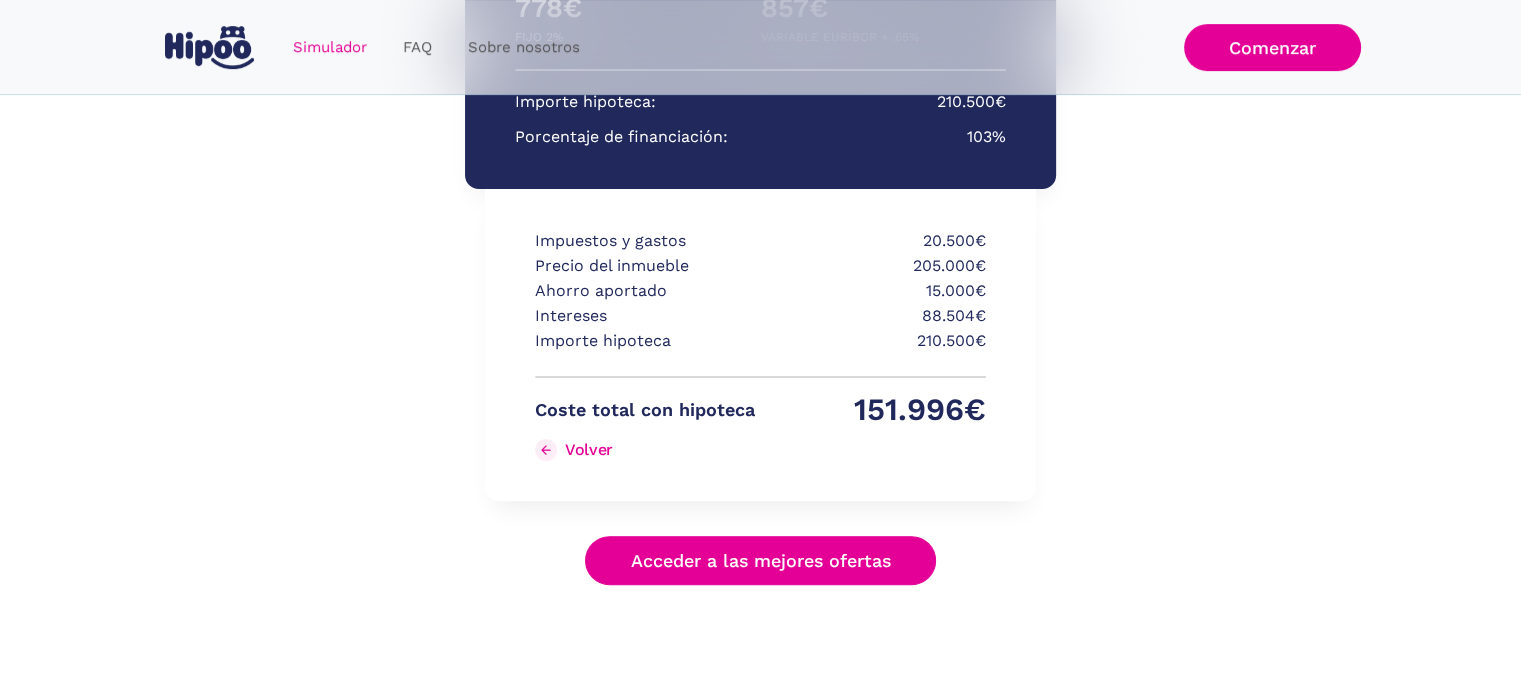 scroll, scrollTop: 506, scrollLeft: 0, axis: vertical 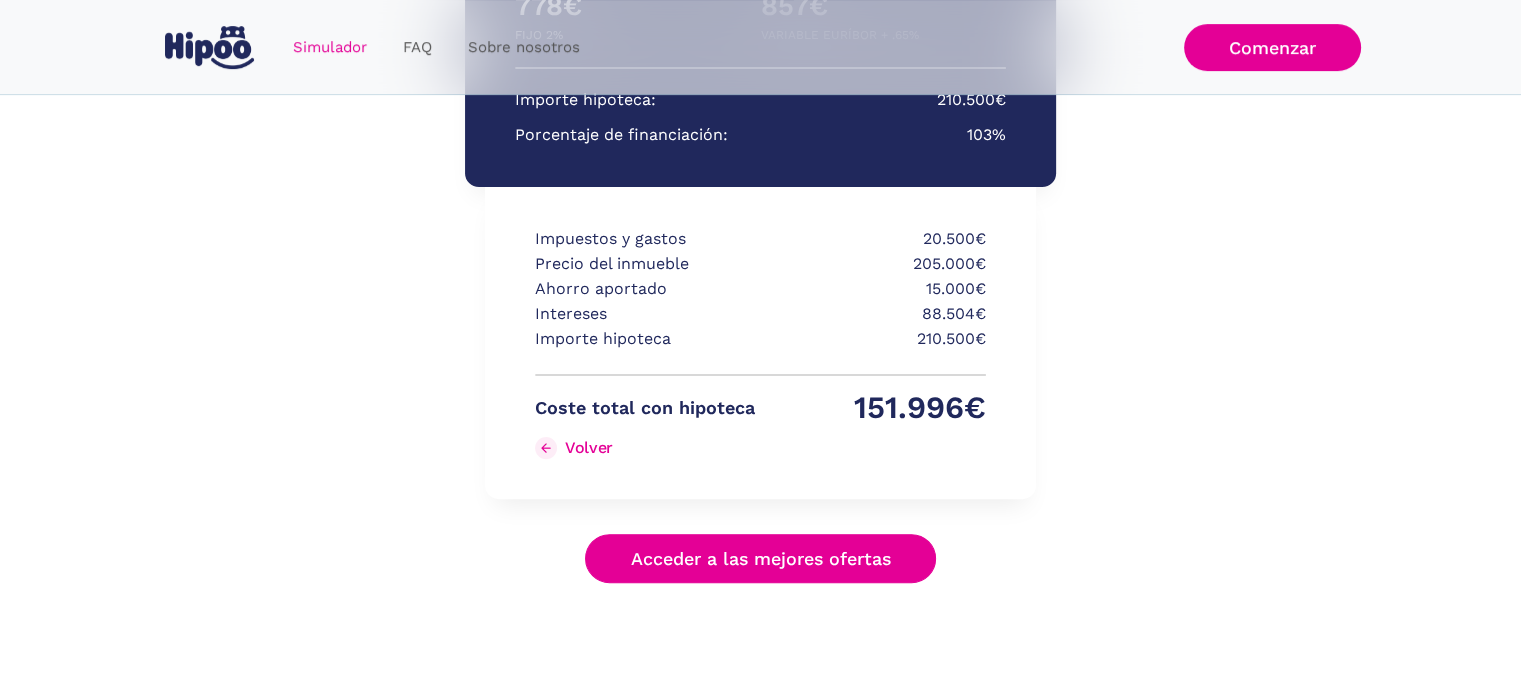 click on "Acceder a las mejores ofertas" at bounding box center [761, 558] 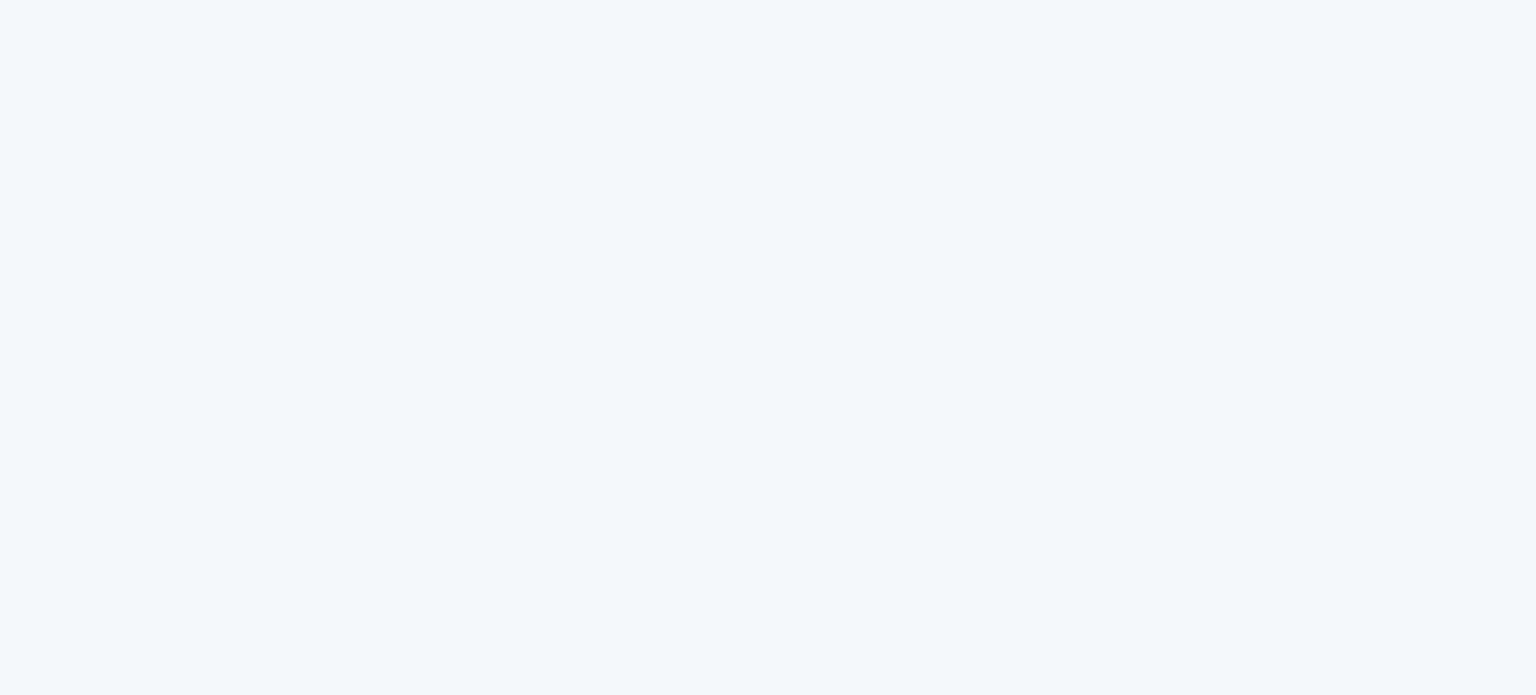 scroll, scrollTop: 0, scrollLeft: 0, axis: both 